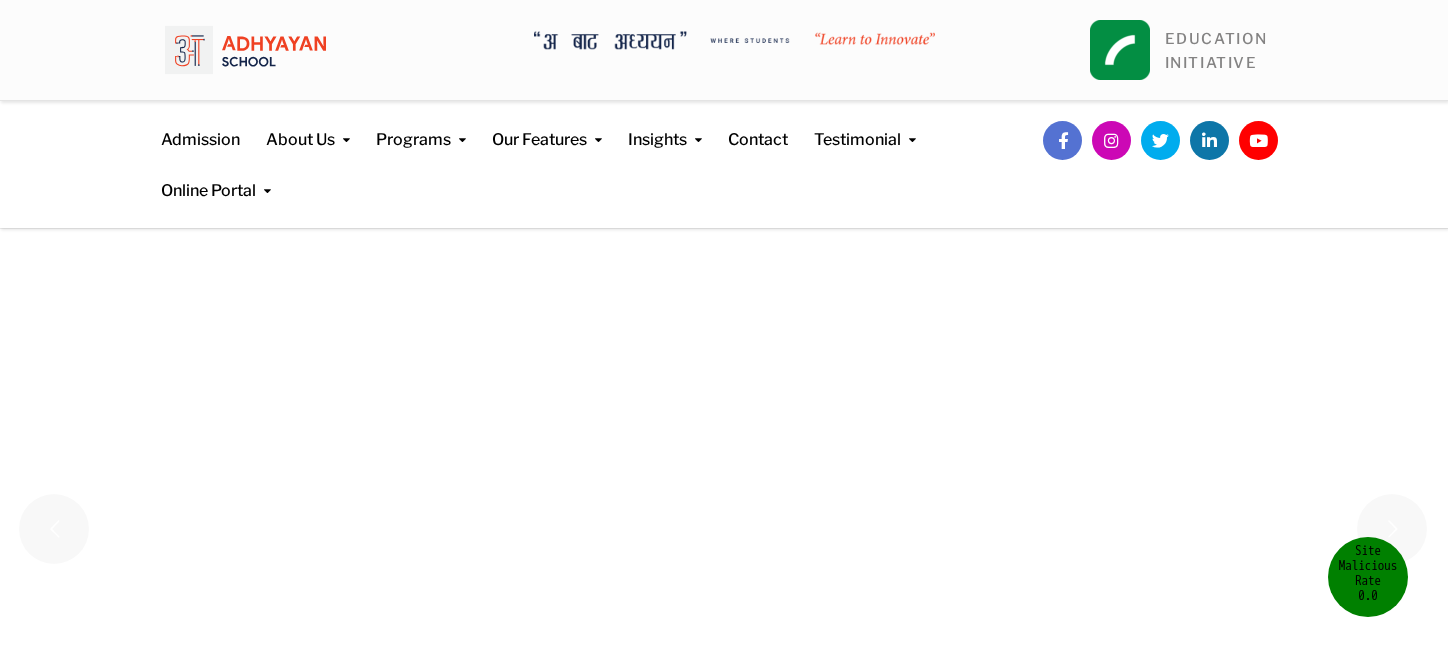 scroll, scrollTop: 0, scrollLeft: 0, axis: both 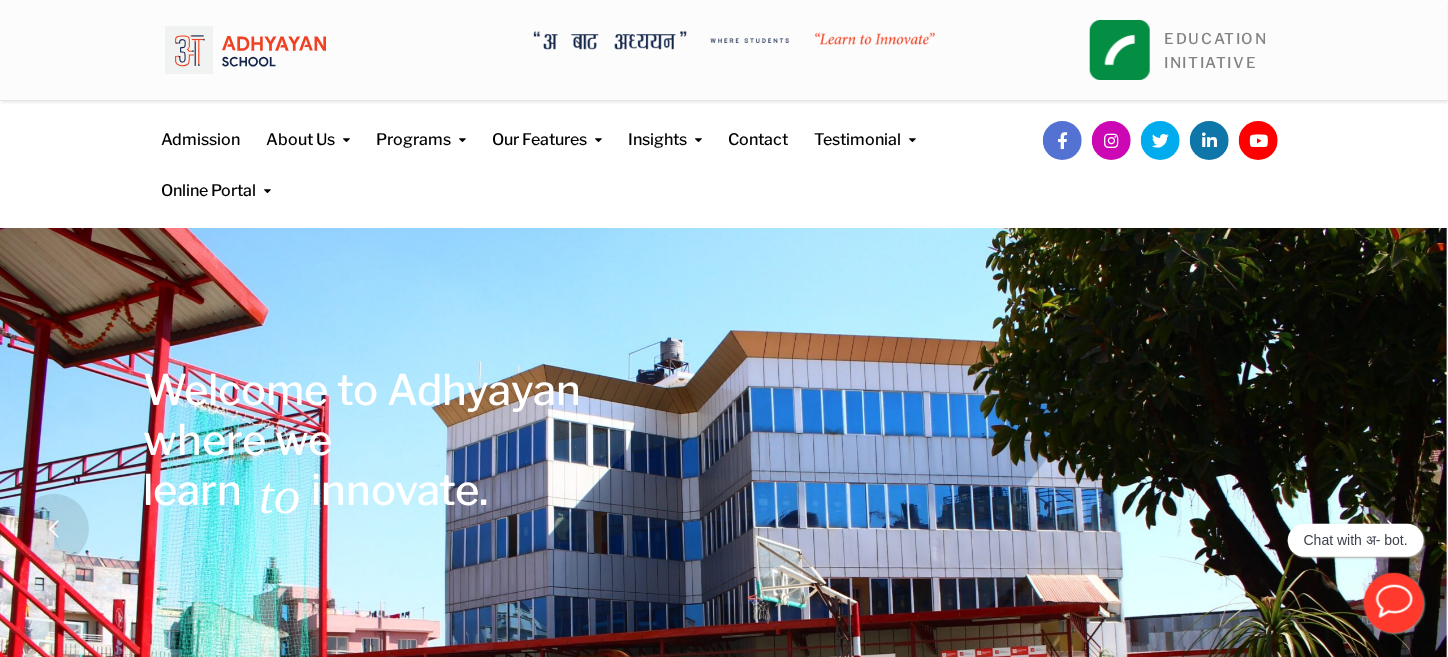 click at bounding box center (245, 50) 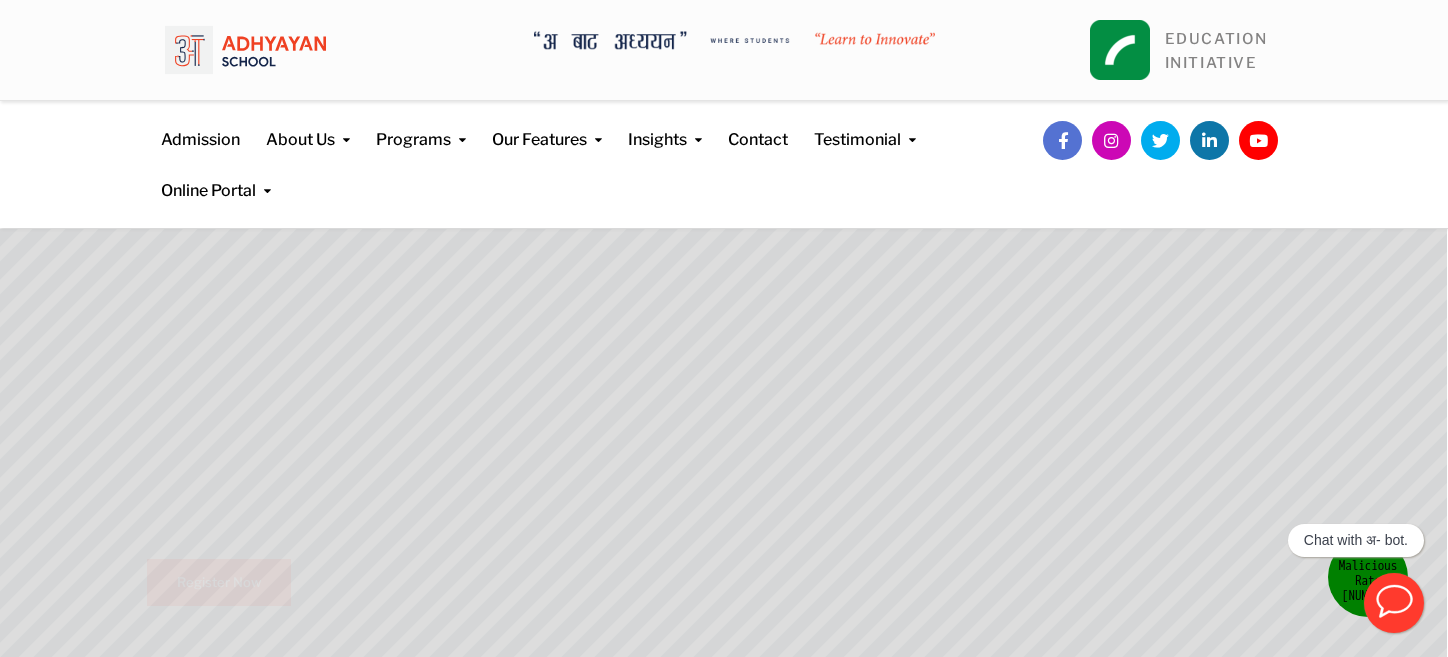 scroll, scrollTop: 0, scrollLeft: 0, axis: both 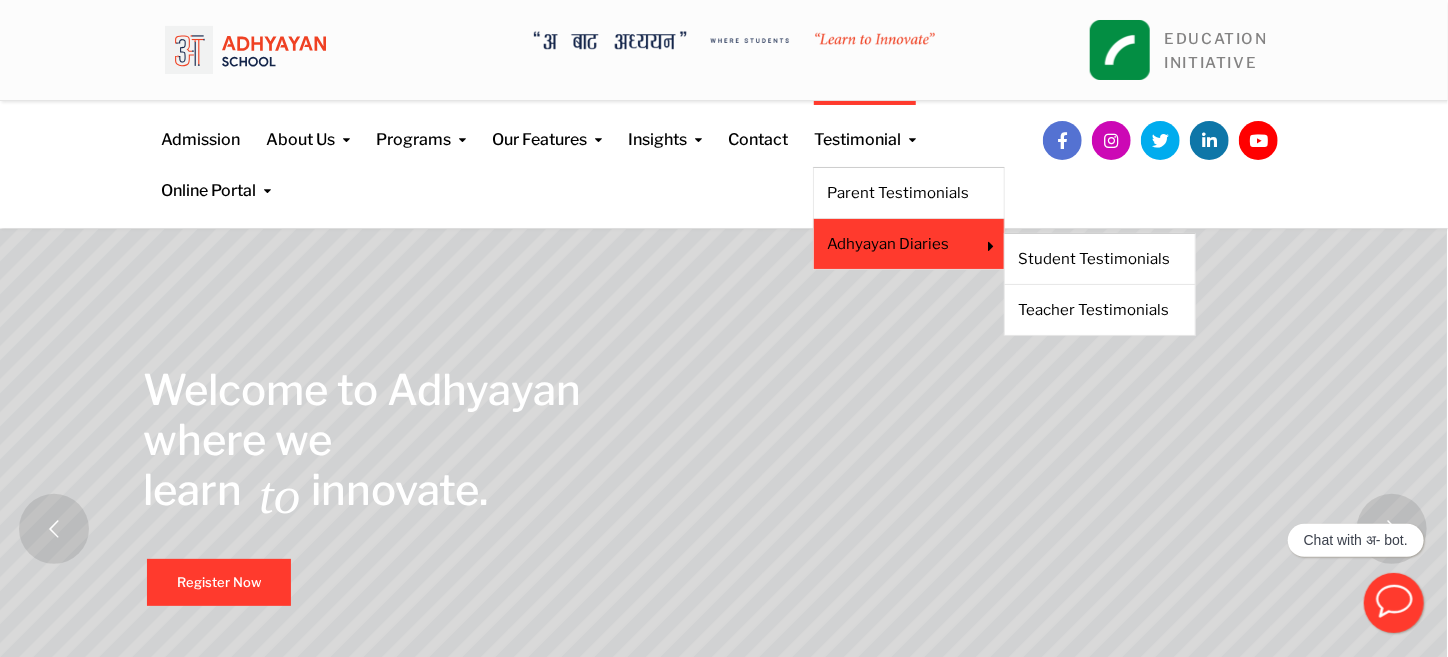 click on "Adhyayan Diaries
Student Testimonials
Teacher Testimonials" at bounding box center [909, 244] 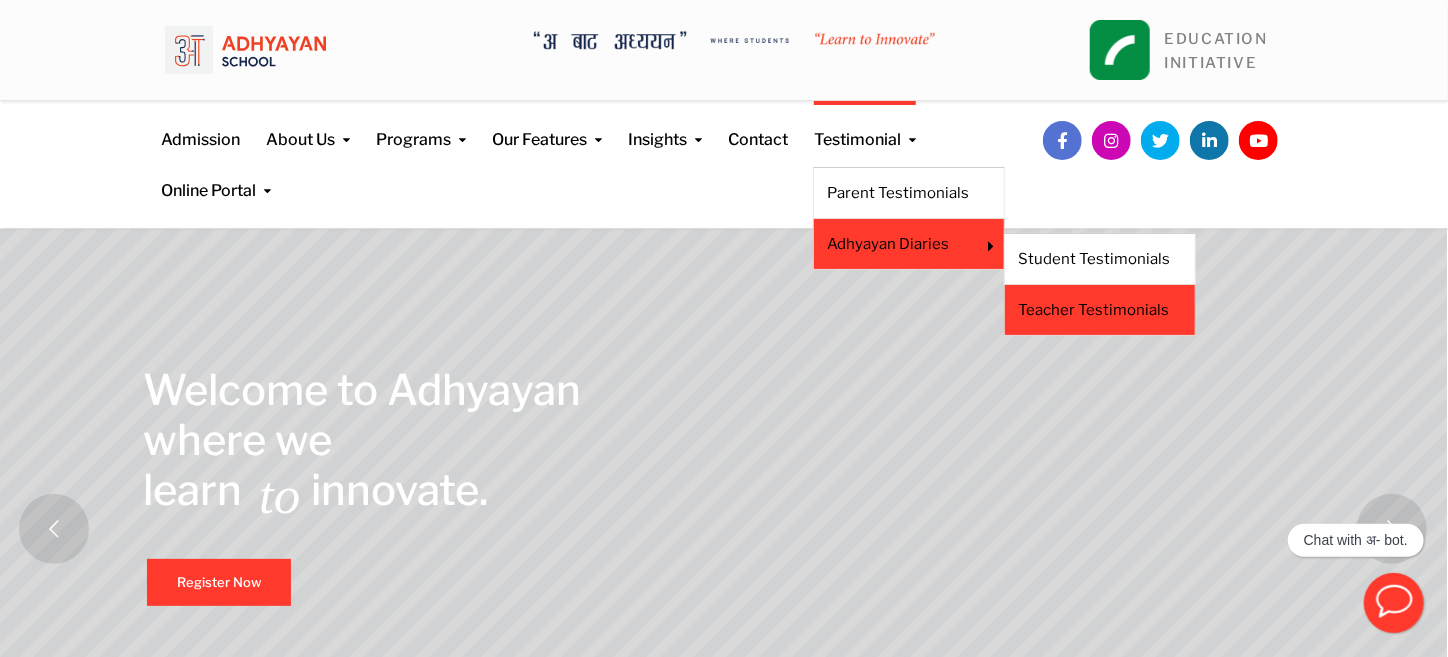 click on "Teacher Testimonials" at bounding box center [1100, 310] 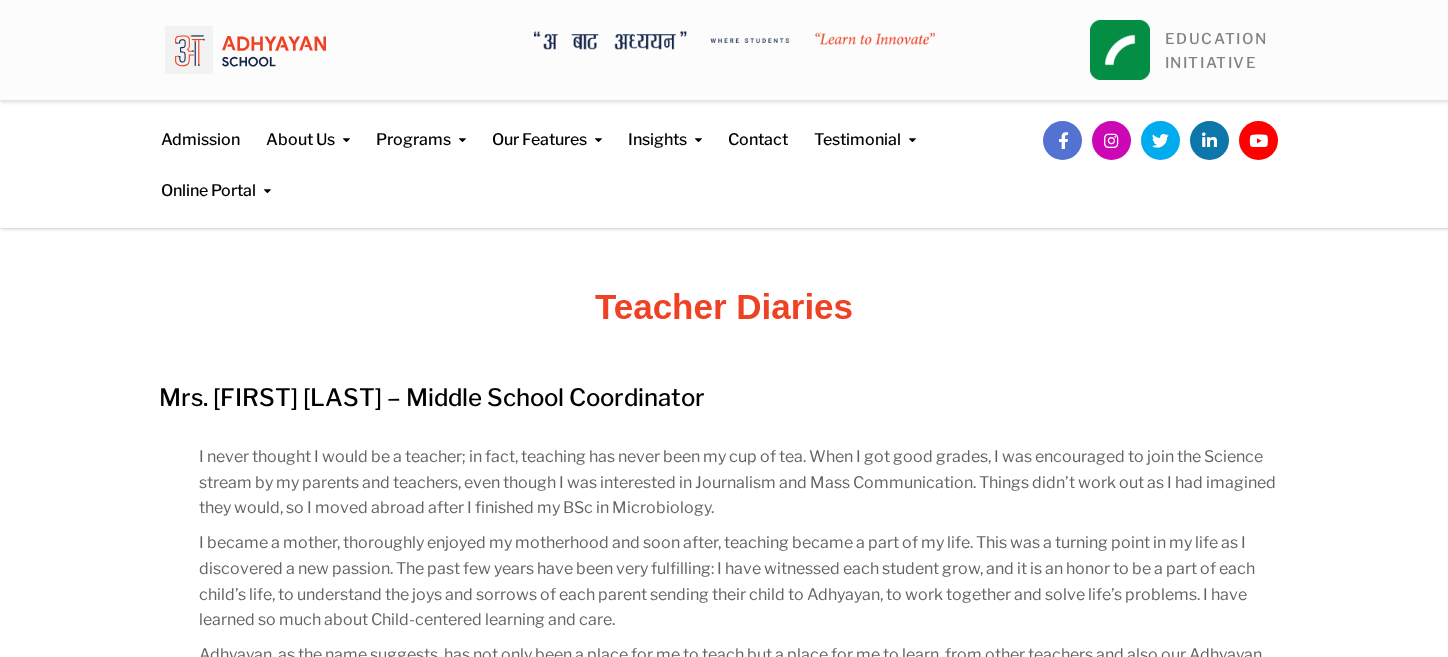 scroll, scrollTop: 0, scrollLeft: 0, axis: both 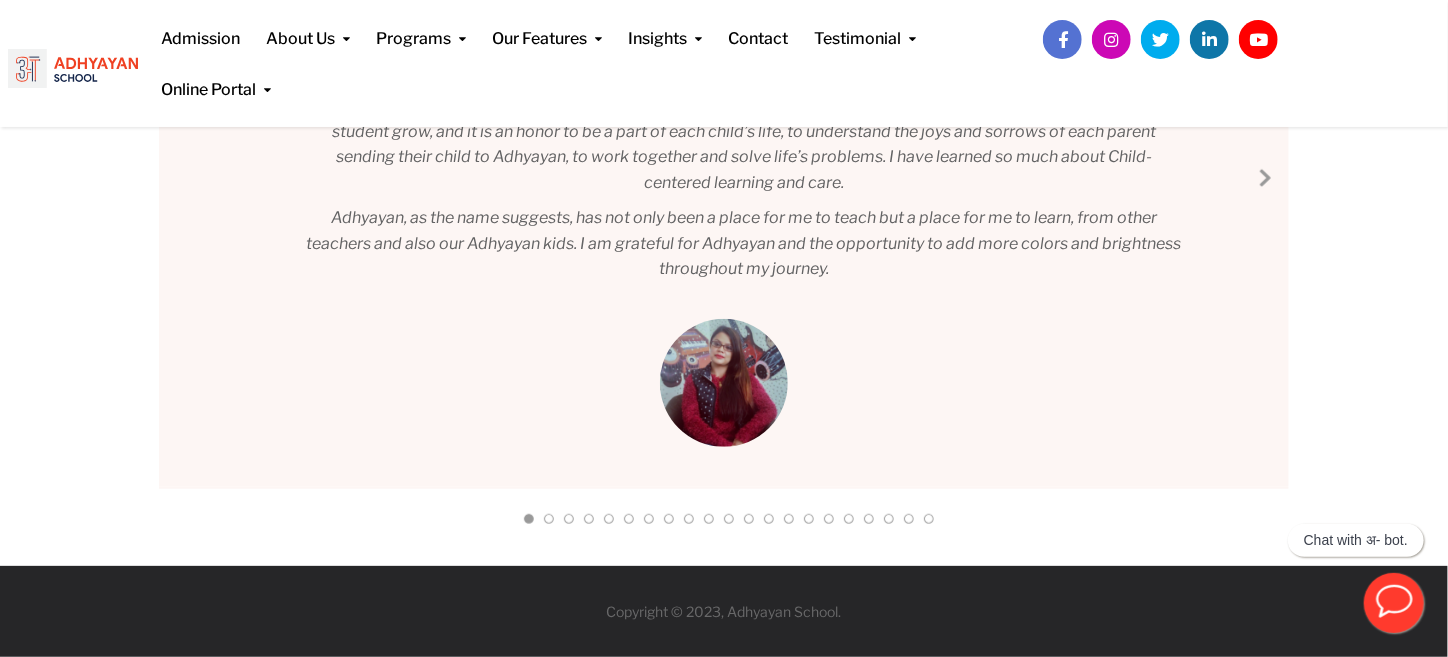 click on "Next Slide" at bounding box center [1264, 177] 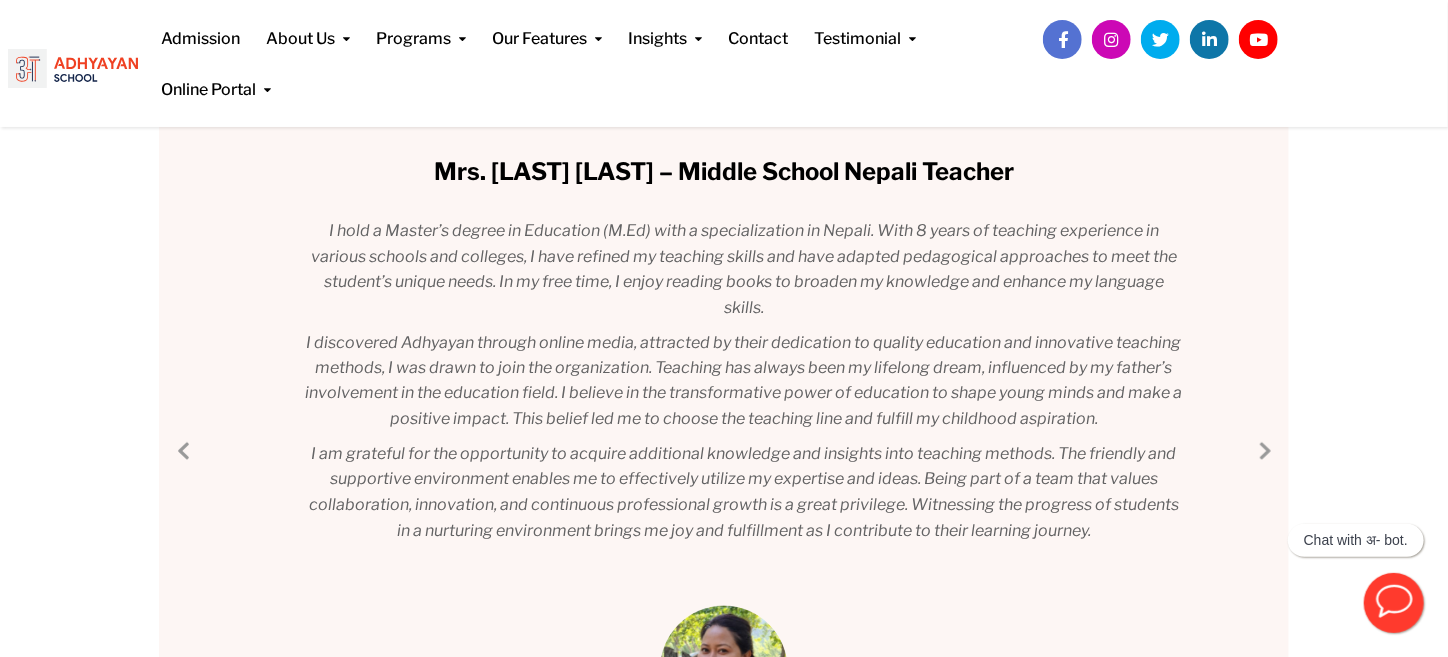 scroll, scrollTop: 249, scrollLeft: 0, axis: vertical 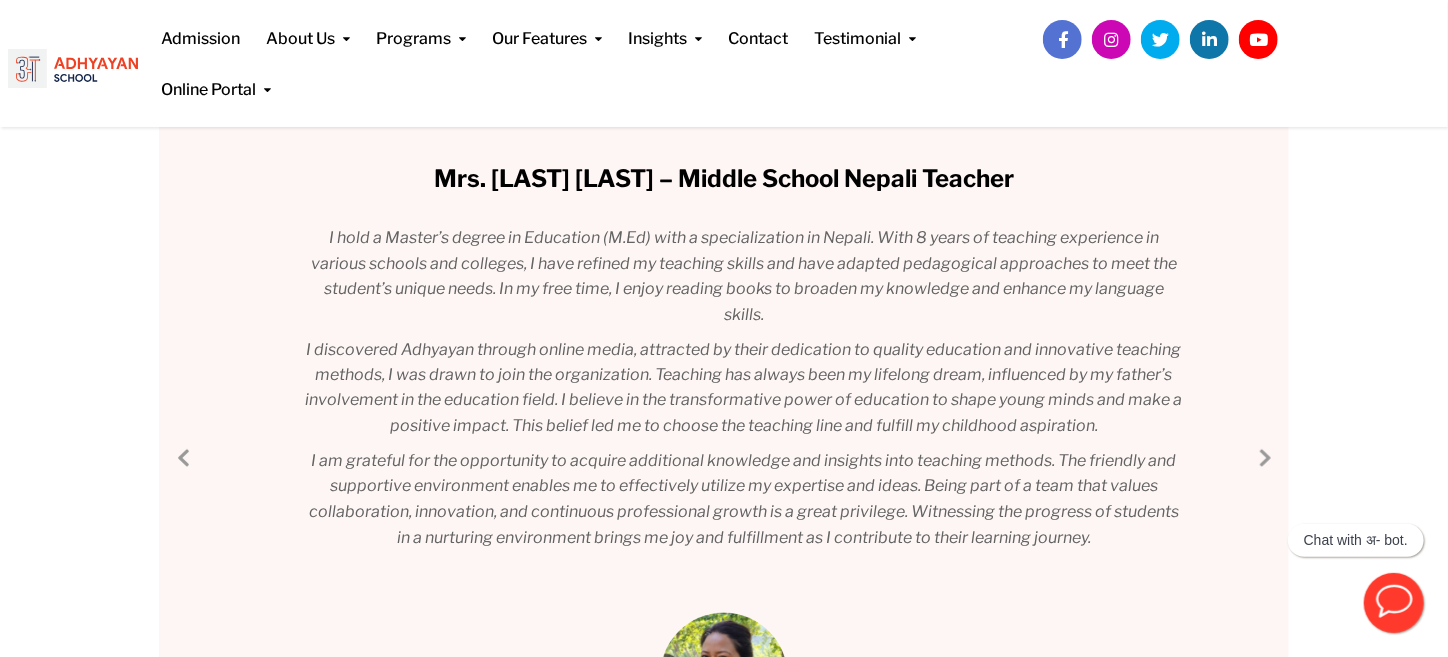 click on "Next Slide" at bounding box center (1264, 457) 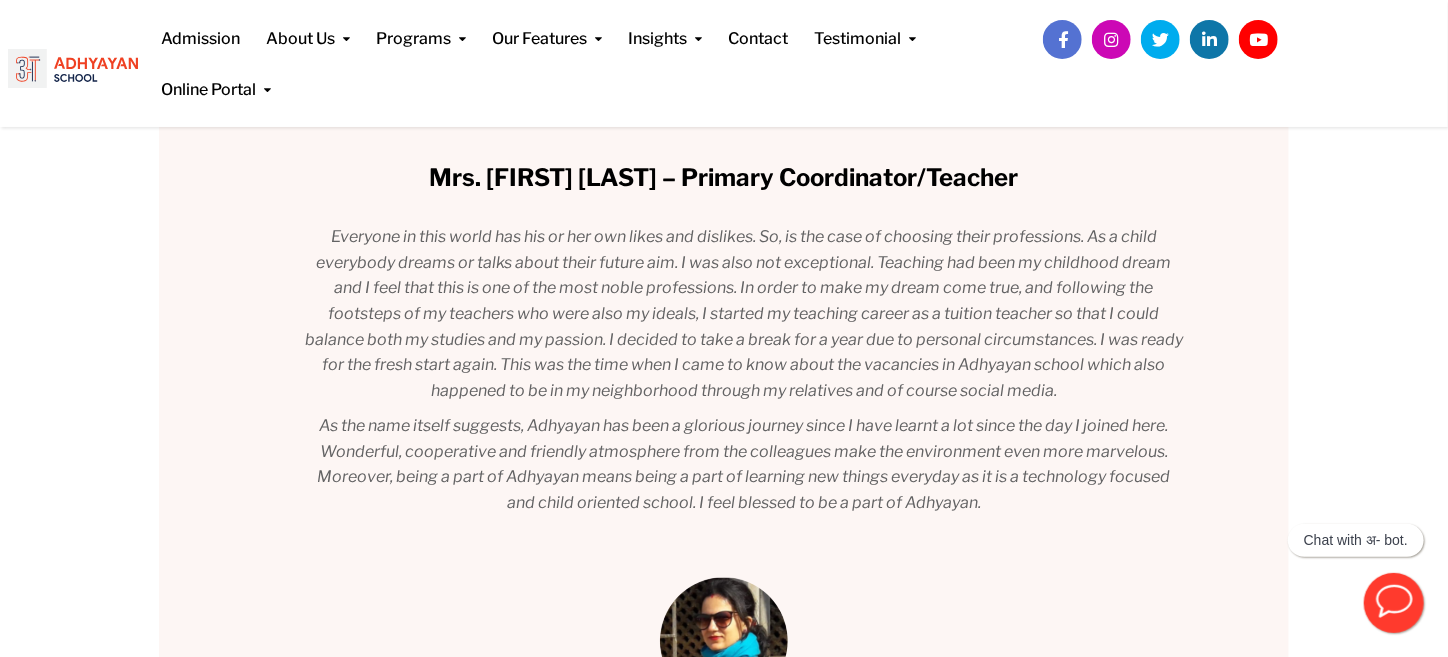 click on "Mrs. Deepa Lamsal – Middle School Coordinator I never thought I would be a teacher; in fact, teaching has never been my cup of tea. When I got good grades, I was encouraged to join the Science stream by my parents and teachers, even though I was interested in Journalism and Mass Communication. Things didn’t work out as I had imagined they would, so I moved abroad after I finished my BSc in Microbiology. I became a mother, thoroughly enjoyed my motherhood and soon after, teaching became a part of my life. This was a turning point in my life as I discovered a new passion. The past few years have been very fulfilling: I have witnessed each student grow, and it is an honor to be a part of each child’s life, to understand the joys and sorrows of each parent sending their child to Adhyayan, to work together and solve life’s problems. I have learned so much about Child-centered learning and care. Mrs. Soni Prajapati – Middle School Nepali Teacher  Mrs. Sudikshya Gautam – Primary Coordinator/Teacher" at bounding box center (724, 435) 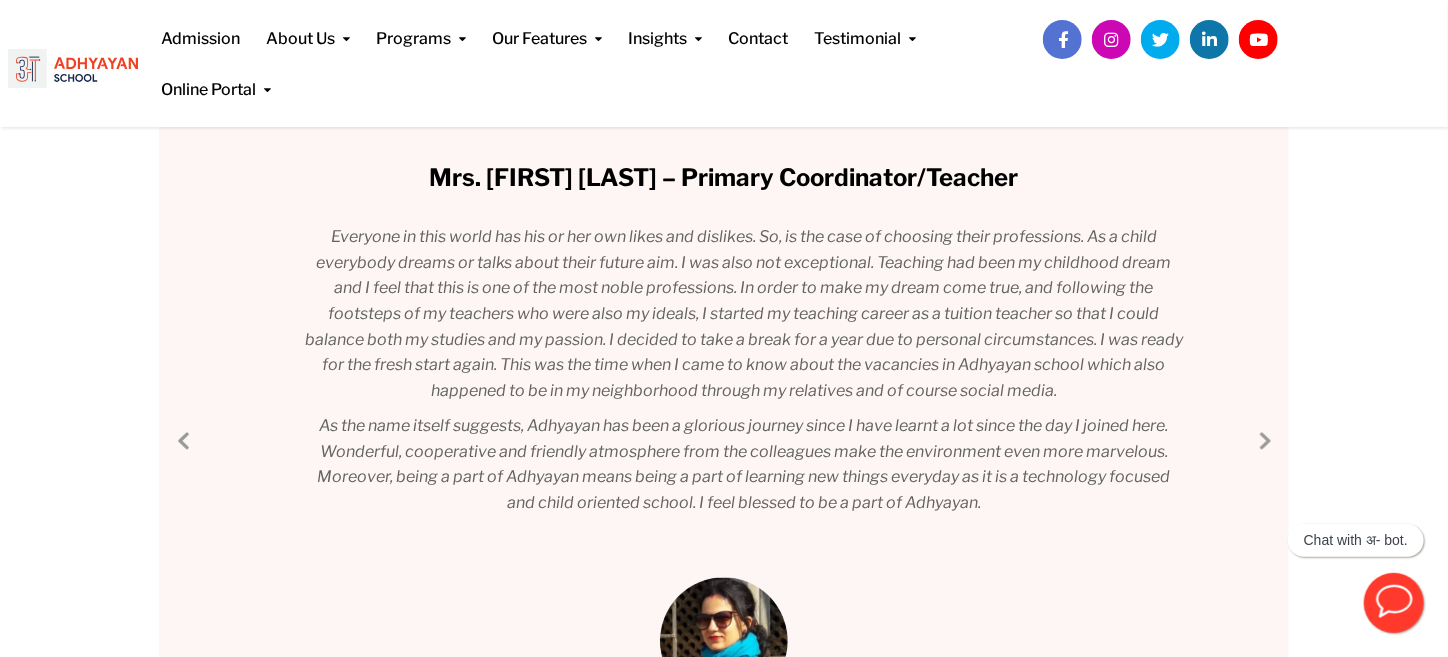 click on "Next Slide" at bounding box center (1264, 440) 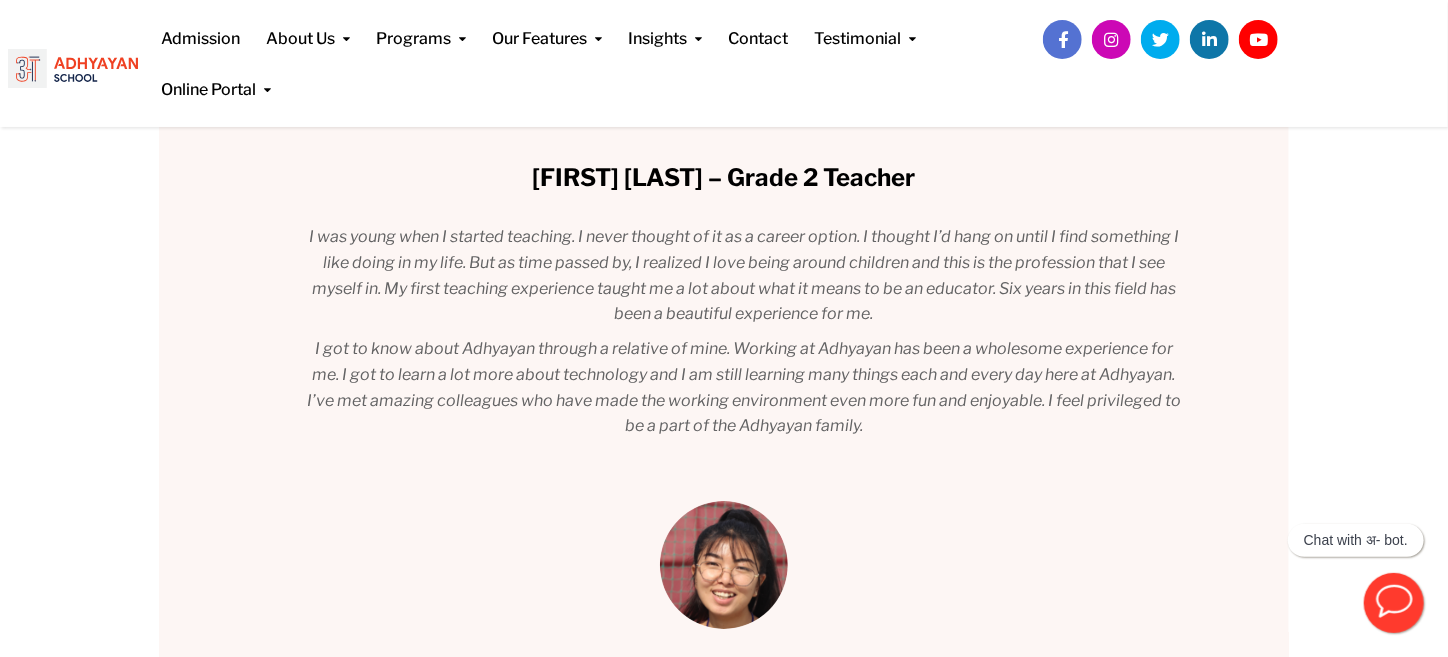 click on "Mrs. Deepa Lamsal – Middle School Coordinator I never thought I would be a teacher; in fact, teaching has never been my cup of tea. When I got good grades, I was encouraged to join the Science stream by my parents and teachers, even though I was interested in Journalism and Mass Communication. Things didn’t work out as I had imagined they would, so I moved abroad after I finished my BSc in Microbiology. I became a mother, thoroughly enjoyed my motherhood and soon after, teaching became a part of my life. This was a turning point in my life as I discovered a new passion. The past few years have been very fulfilling: I have witnessed each student grow, and it is an honor to be a part of each child’s life, to understand the joys and sorrows of each parent sending their child to Adhyayan, to work together and solve life’s problems. I have learned so much about Child-centered learning and care. Mrs. Soni Prajapati – Middle School Nepali Teacher  Mrs. Sudikshya Gautam – Primary Coordinator/Teacher" at bounding box center [724, 397] 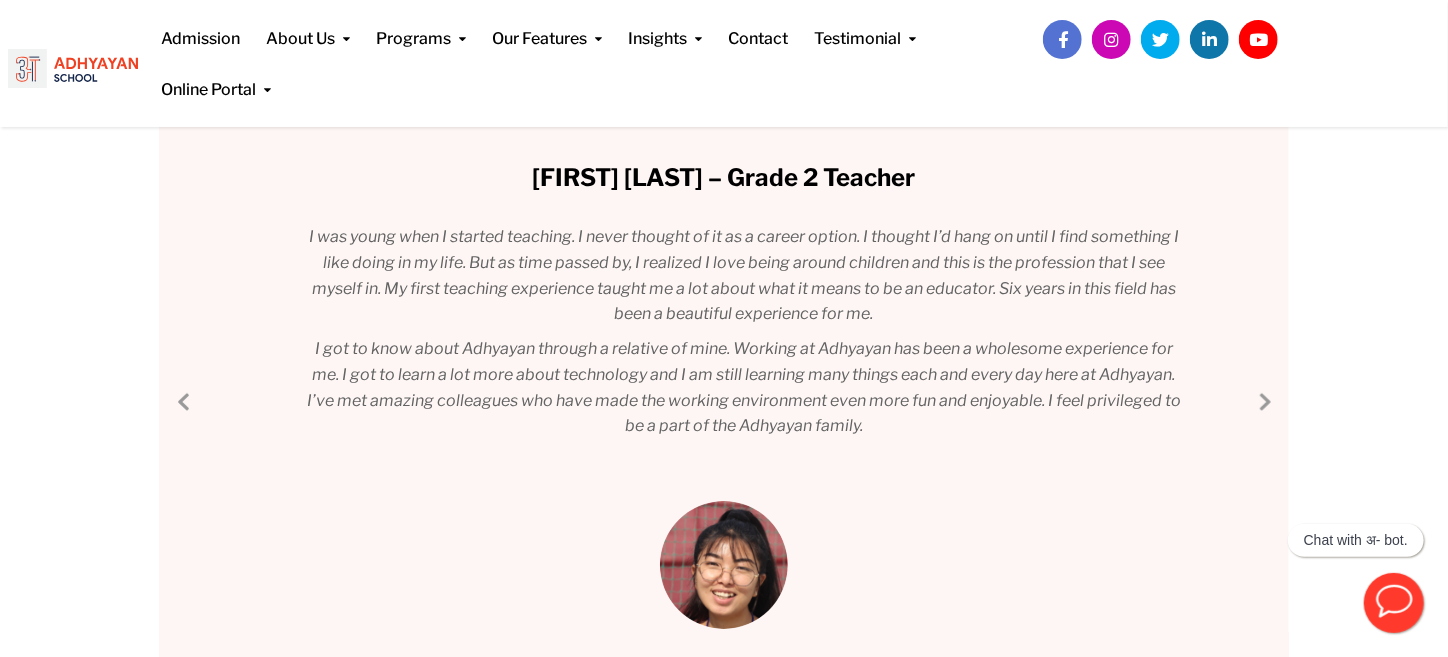 click on "Next Slide" at bounding box center [1264, 401] 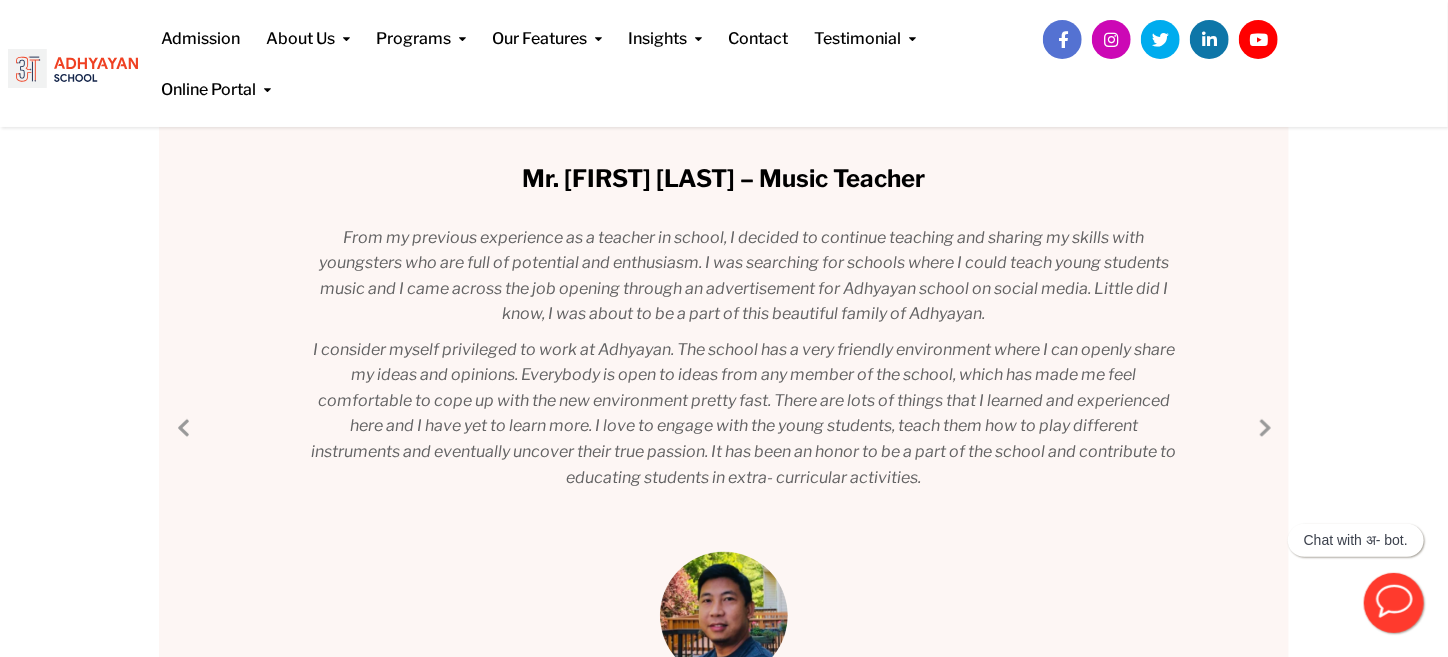 click on "Next Slide" at bounding box center [1264, 427] 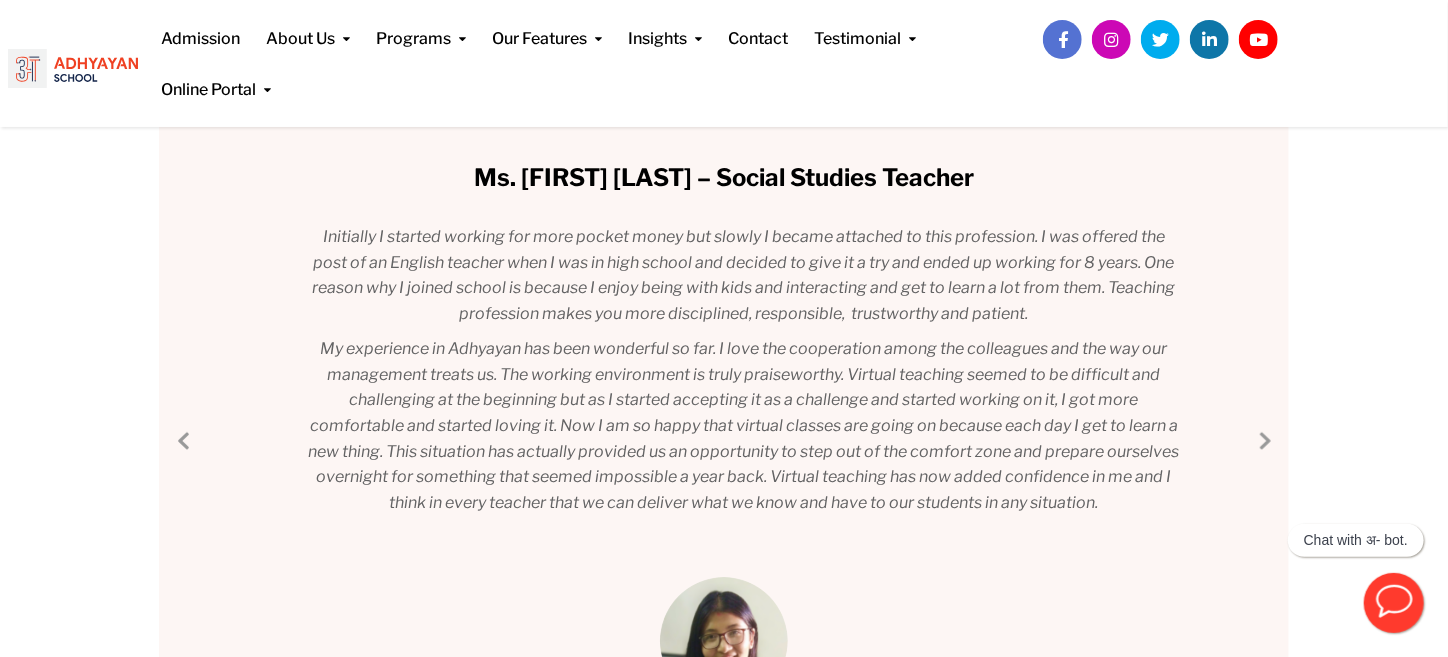 click on "Next Slide" at bounding box center [1264, 440] 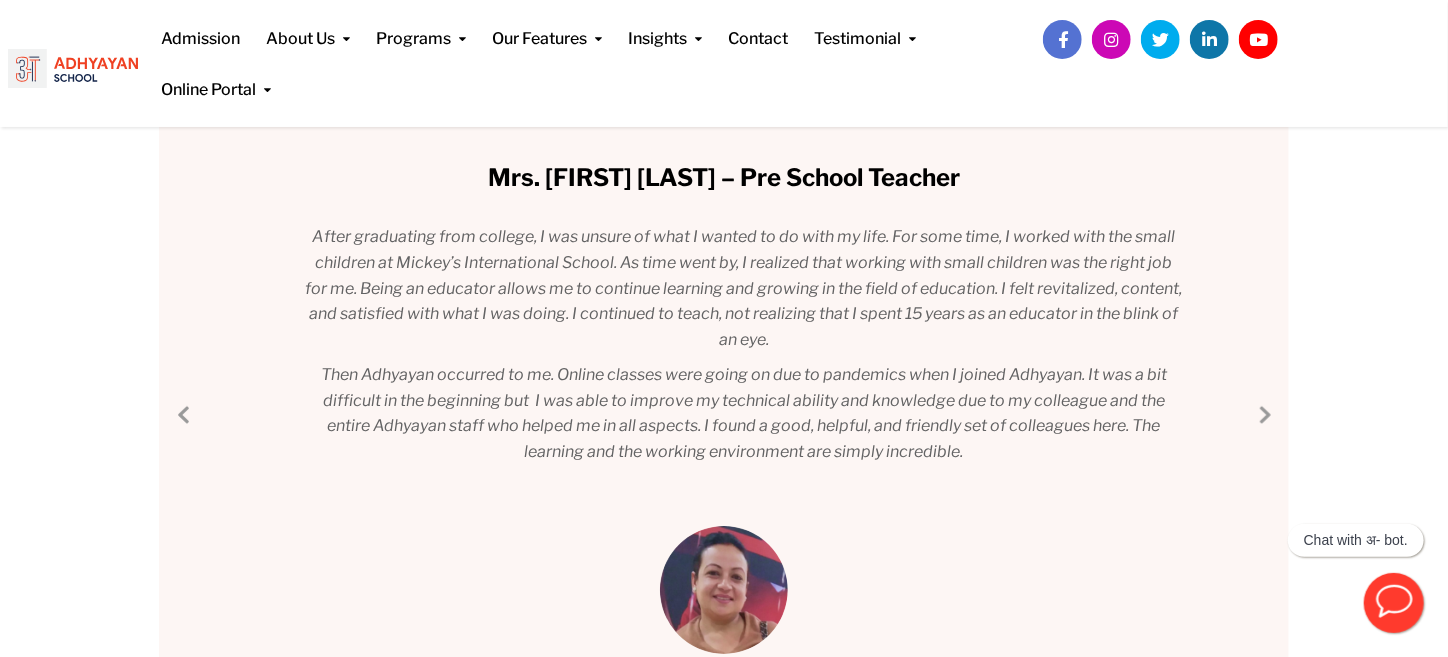 click on "Next Slide" at bounding box center (1264, 414) 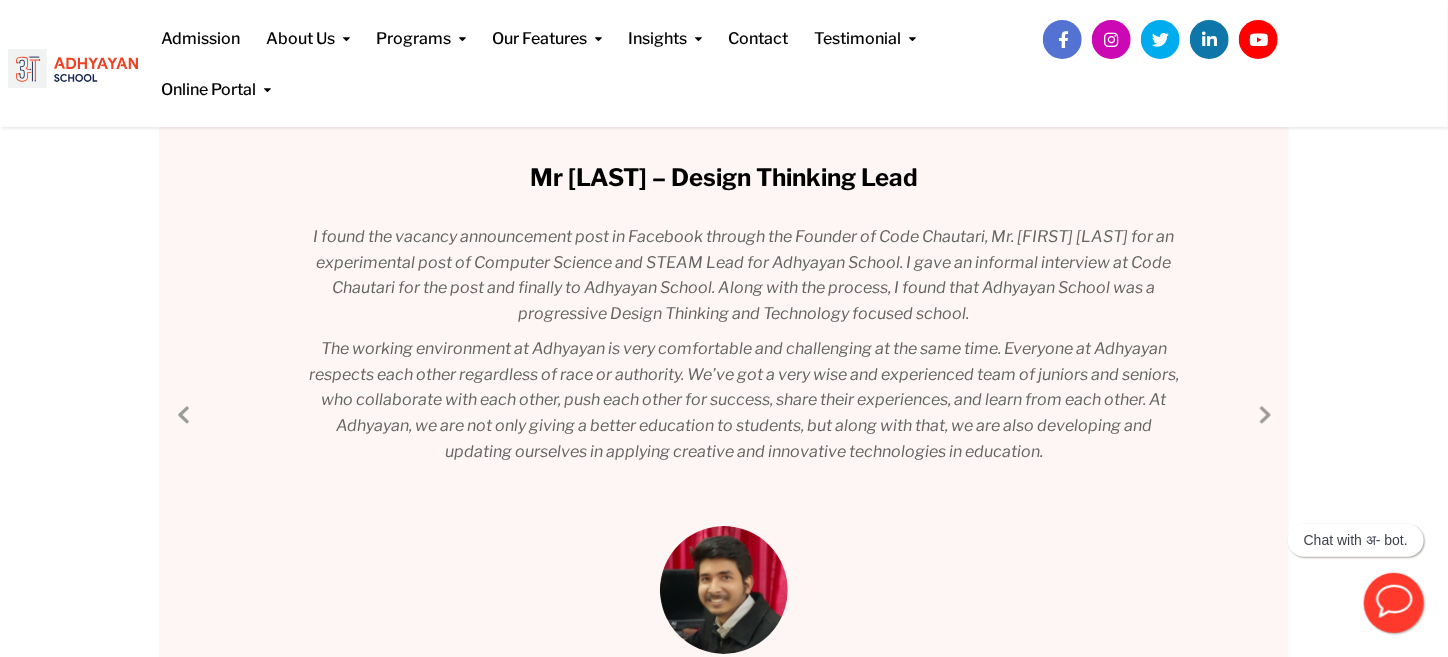 click on "Next Slide" at bounding box center [1264, 414] 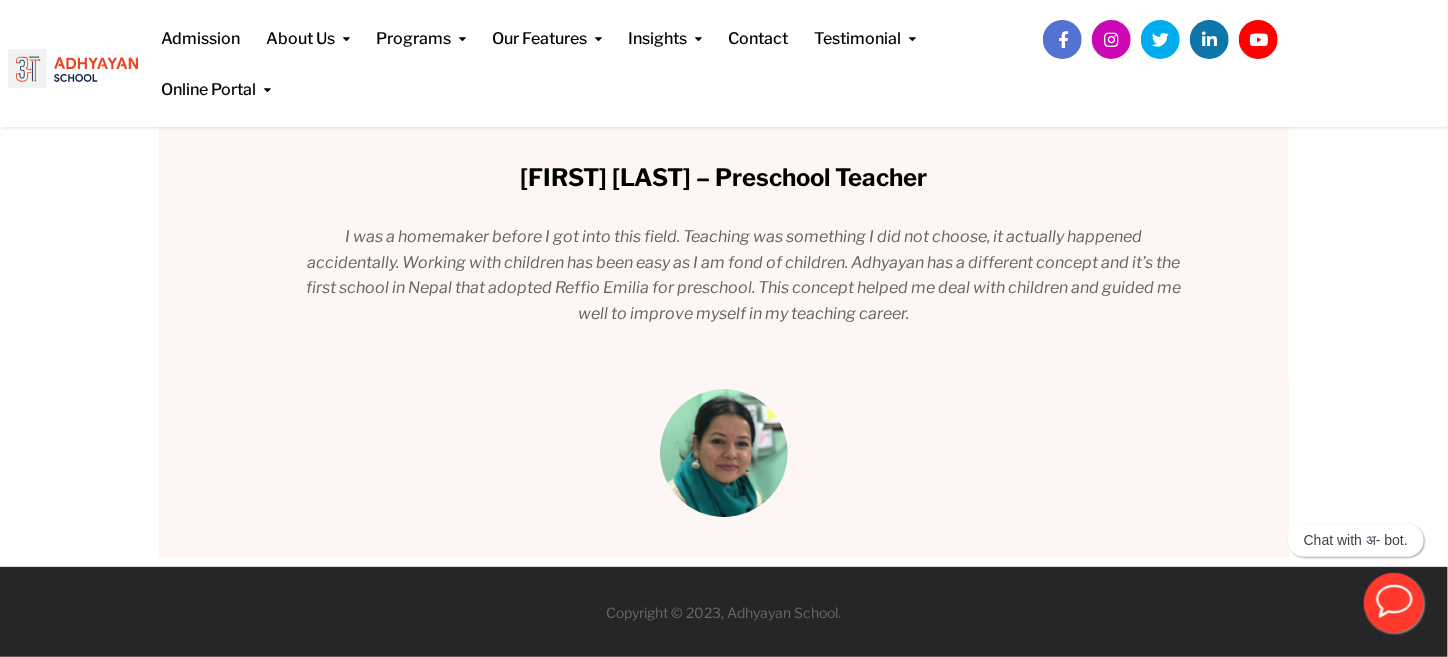 click on "Mrs. Deepa Lamsal – Middle School Coordinator I never thought I would be a teacher; in fact, teaching has never been my cup of tea. When I got good grades, I was encouraged to join the Science stream by my parents and teachers, even though I was interested in Journalism and Mass Communication. Things didn’t work out as I had imagined they would, so I moved abroad after I finished my BSc in Microbiology. I became a mother, thoroughly enjoyed my motherhood and soon after, teaching became a part of my life. This was a turning point in my life as I discovered a new passion. The past few years have been very fulfilling: I have witnessed each student grow, and it is an honor to be a part of each child’s life, to understand the joys and sorrows of each parent sending their child to Adhyayan, to work together and solve life’s problems. I have learned so much about Child-centered learning and care. Mrs. Soni Prajapati – Middle School Nepali Teacher  Mrs. Sudikshya Gautam – Primary Coordinator/Teacher" at bounding box center (724, 341) 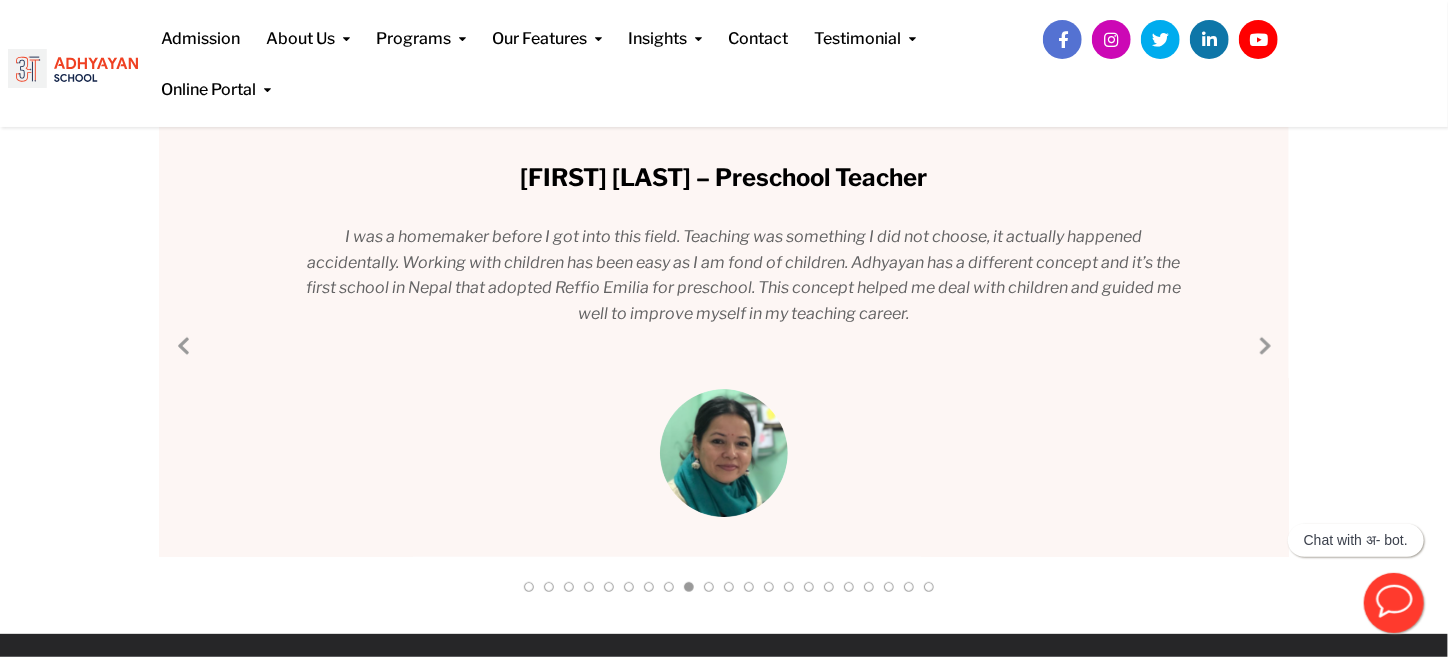 click on "Next Slide" at bounding box center (1264, 345) 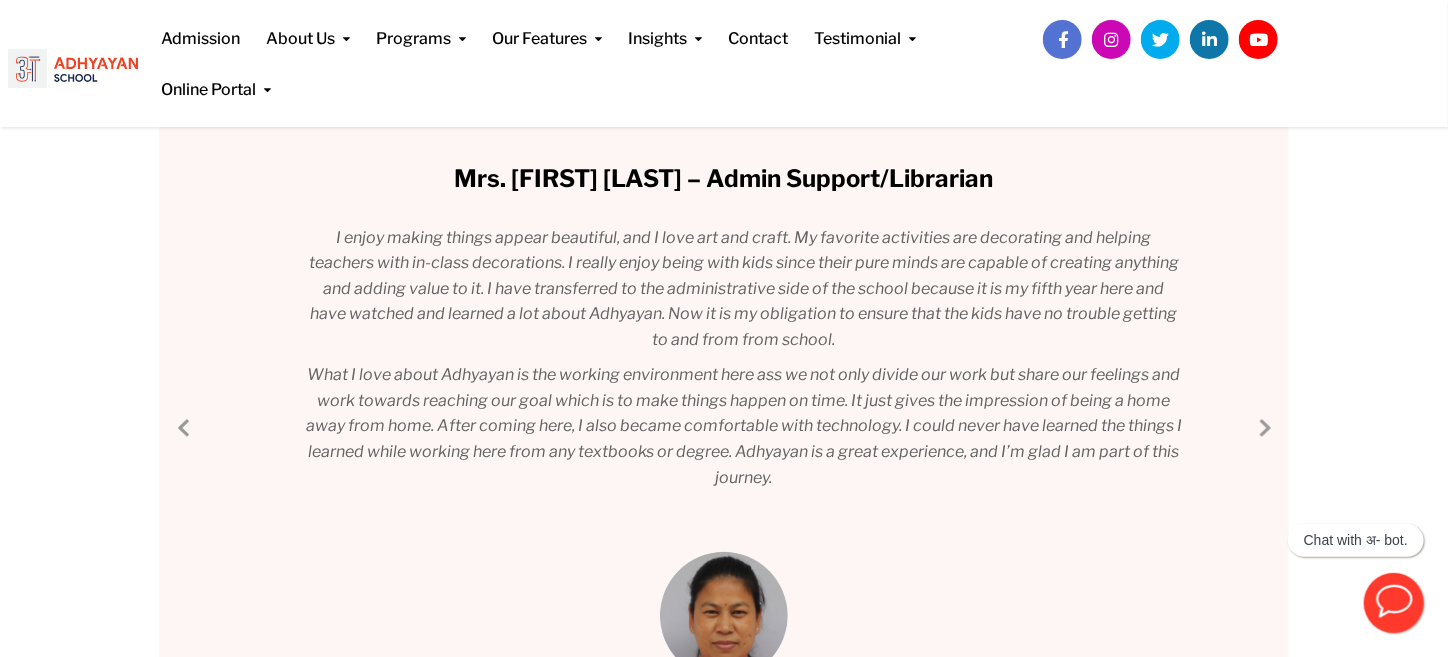 click on "Next Slide" at bounding box center (1264, 427) 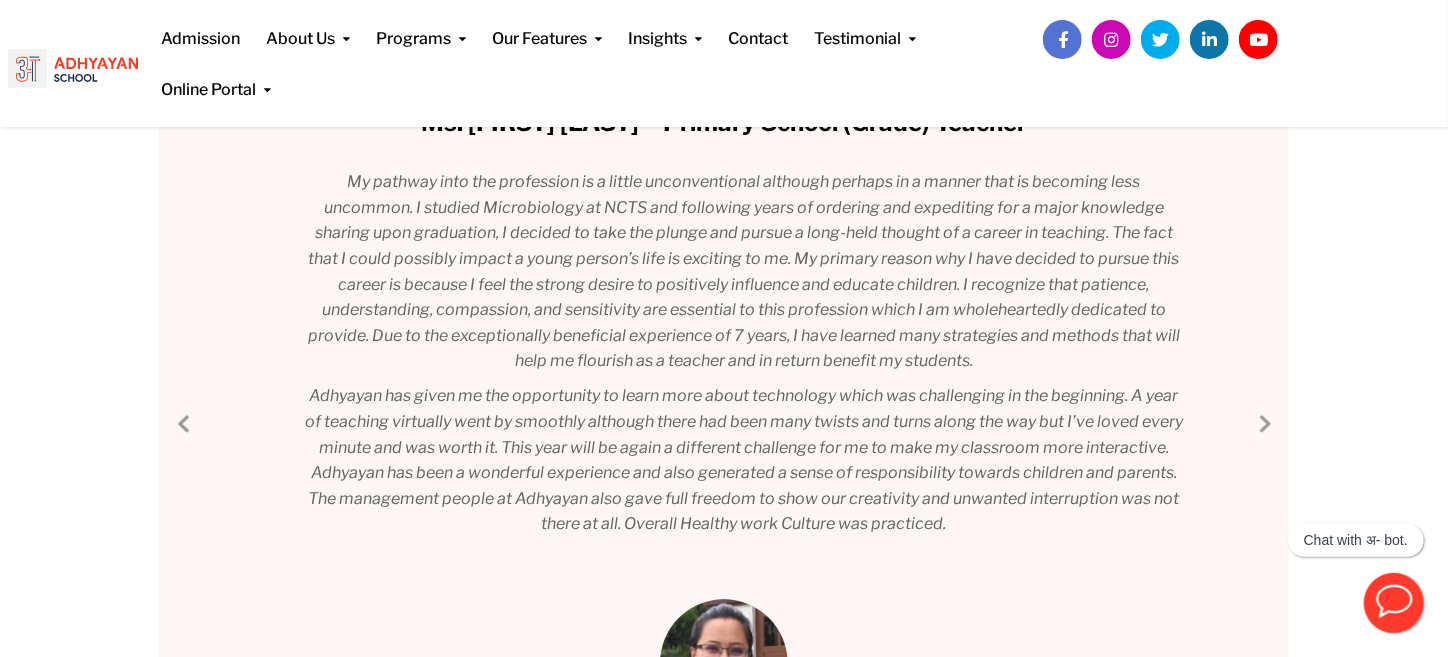 scroll, scrollTop: 303, scrollLeft: 0, axis: vertical 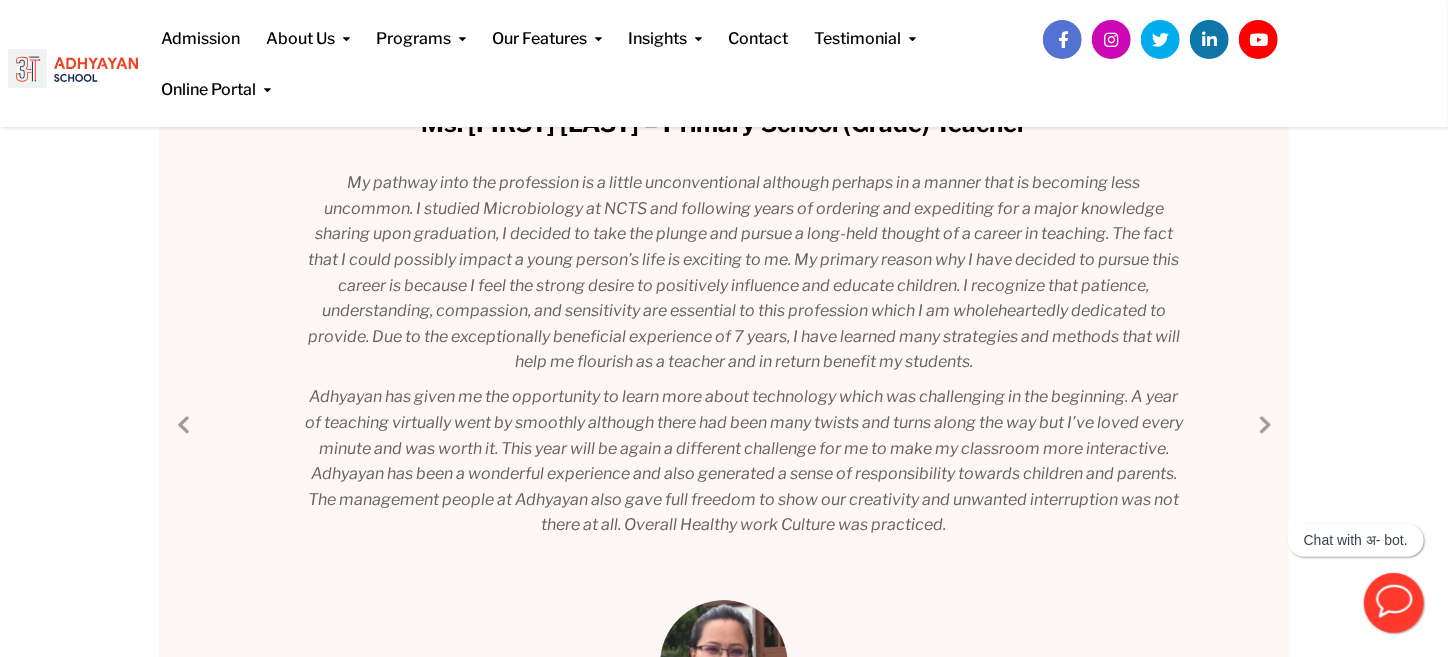 click on "Next Slide" at bounding box center [1264, 424] 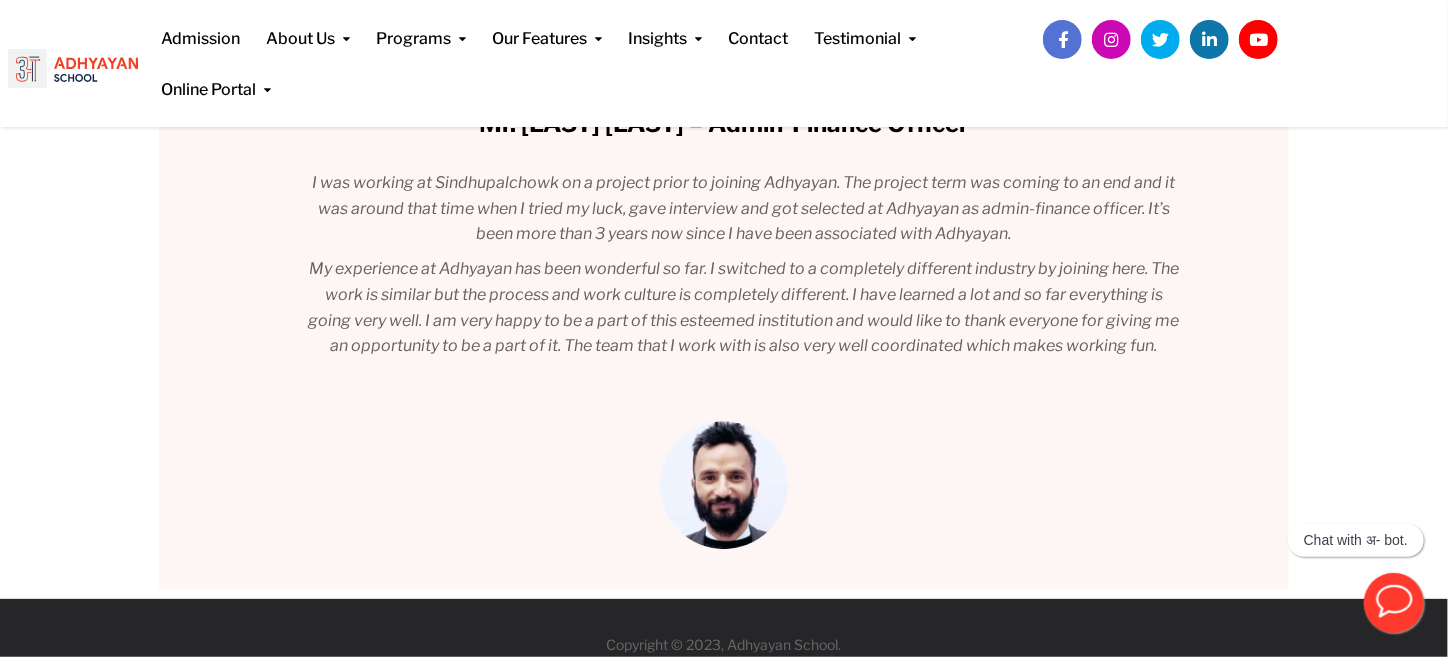 click on "Mrs. Deepa Lamsal – Middle School Coordinator I never thought I would be a teacher; in fact, teaching has never been my cup of tea. When I got good grades, I was encouraged to join the Science stream by my parents and teachers, even though I was interested in Journalism and Mass Communication. Things didn’t work out as I had imagined they would, so I moved abroad after I finished my BSc in Microbiology. I became a mother, thoroughly enjoyed my motherhood and soon after, teaching became a part of my life. This was a turning point in my life as I discovered a new passion. The past few years have been very fulfilling: I have witnessed each student grow, and it is an honor to be a part of each child’s life, to understand the joys and sorrows of each parent sending their child to Adhyayan, to work together and solve life’s problems. I have learned so much about Child-centered learning and care. Mrs. Soni Prajapati – Middle School Nepali Teacher  Mrs. Sudikshya Gautam – Primary Coordinator/Teacher" at bounding box center [724, 330] 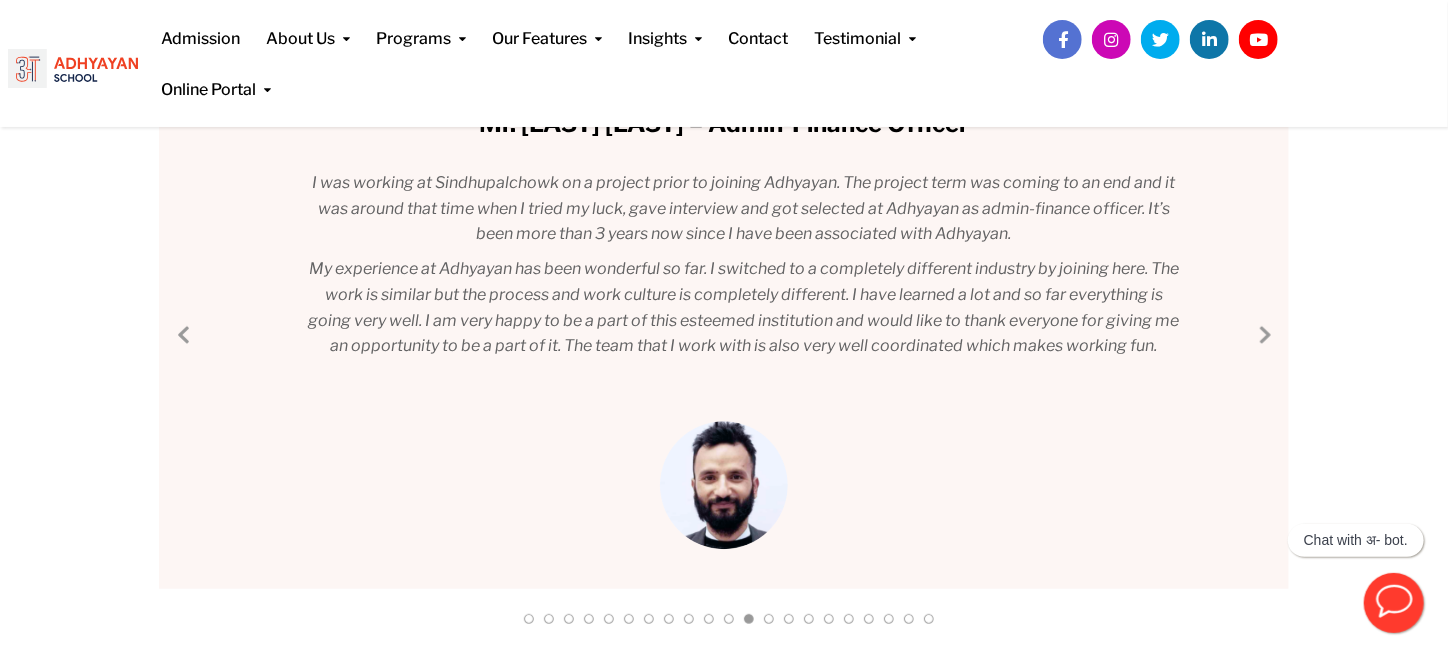 click on "Next Slide" at bounding box center (1264, 334) 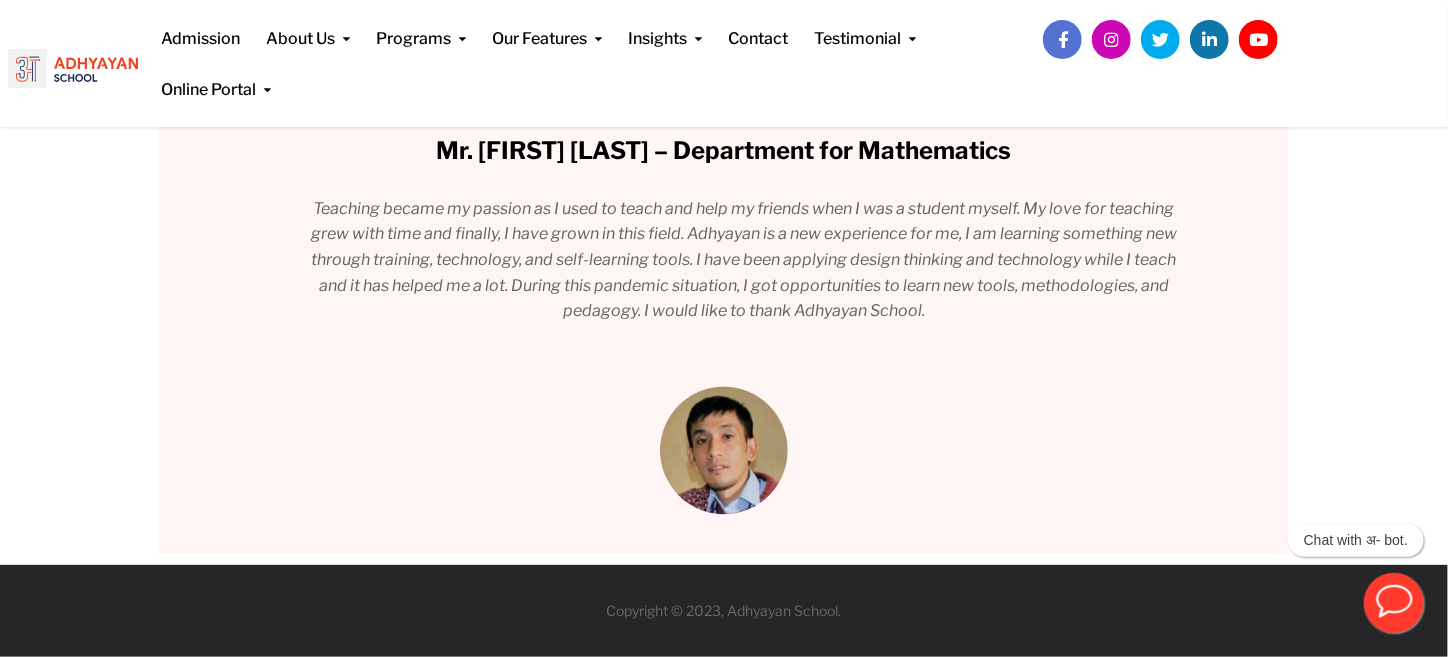 scroll, scrollTop: 275, scrollLeft: 0, axis: vertical 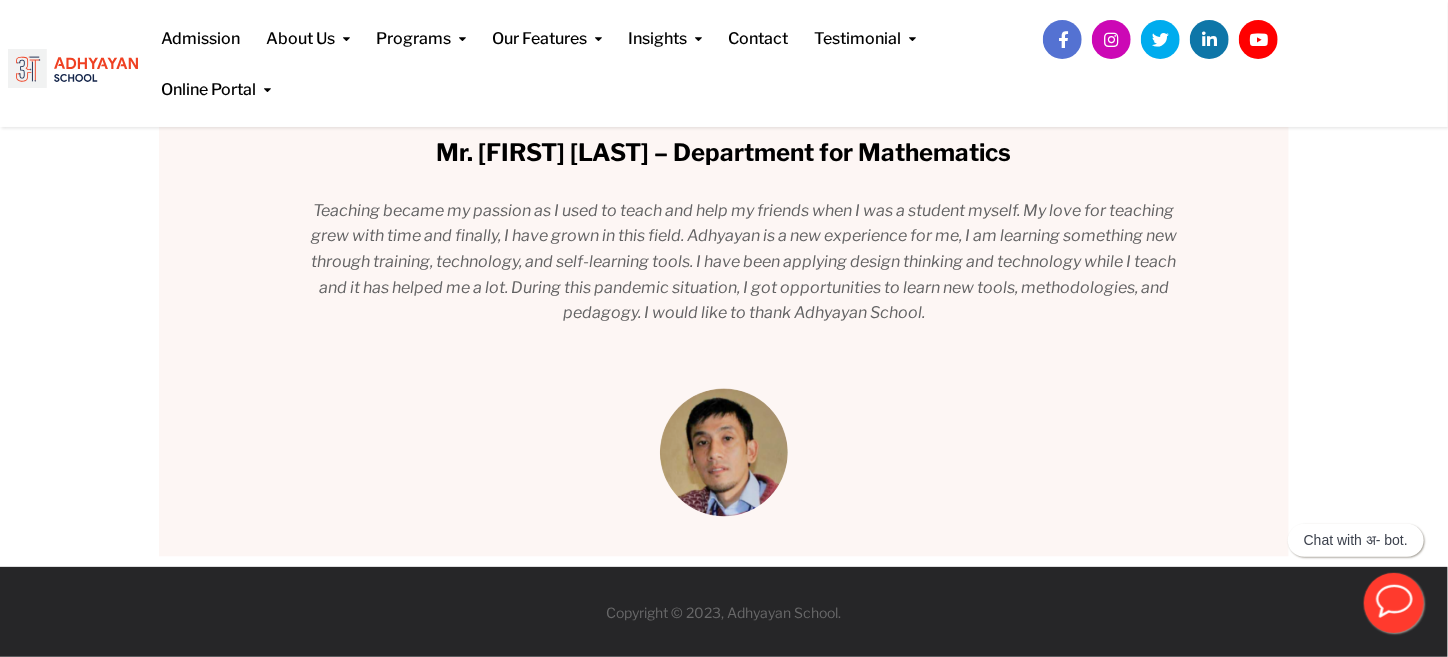 click on "Mrs. Deepa Lamsal – Middle School Coordinator I never thought I would be a teacher; in fact, teaching has never been my cup of tea. When I got good grades, I was encouraged to join the Science stream by my parents and teachers, even though I was interested in Journalism and Mass Communication. Things didn’t work out as I had imagined they would, so I moved abroad after I finished my BSc in Microbiology. I became a mother, thoroughly enjoyed my motherhood and soon after, teaching became a part of my life. This was a turning point in my life as I discovered a new passion. The past few years have been very fulfilling: I have witnessed each student grow, and it is an honor to be a part of each child’s life, to understand the joys and sorrows of each parent sending their child to Adhyayan, to work together and solve life’s problems. I have learned so much about Child-centered learning and care. Mrs. Soni Prajapati – Middle School Nepali Teacher  Mrs. Sudikshya Gautam – Primary Coordinator/Teacher" at bounding box center (724, 328) 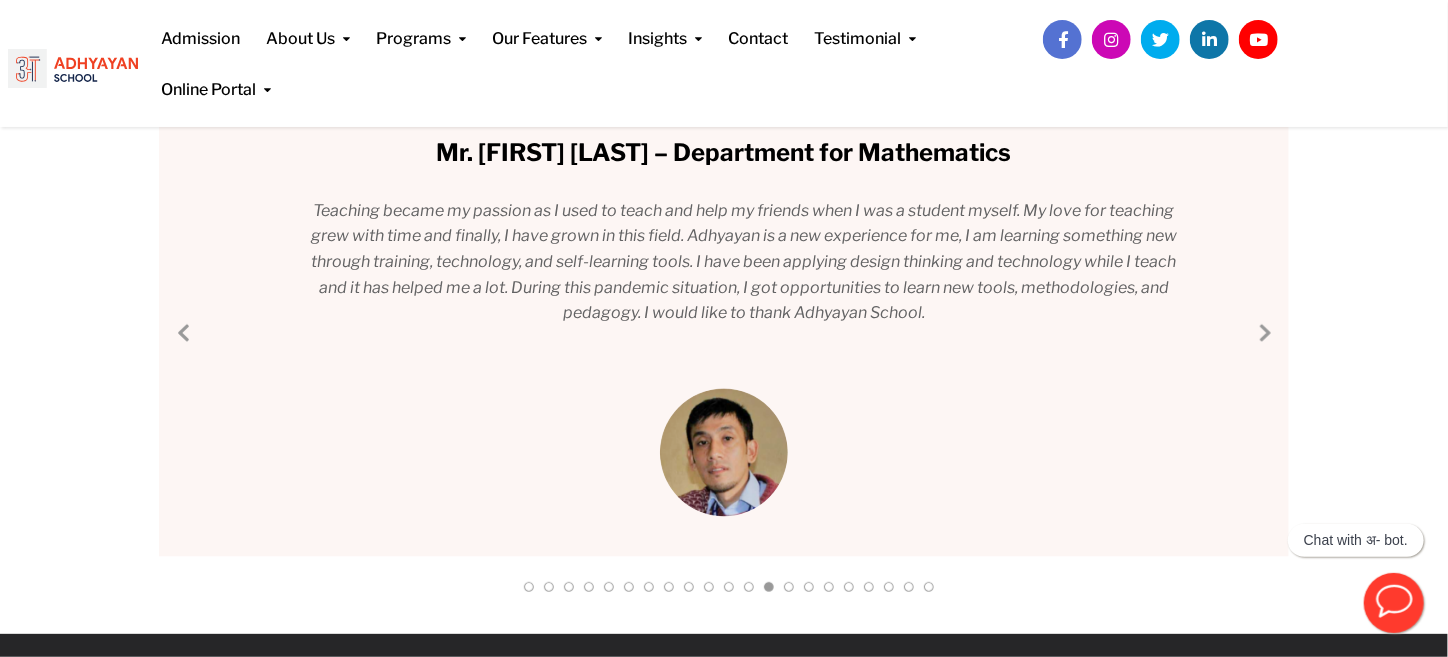 click on "Next Slide" at bounding box center (1264, 332) 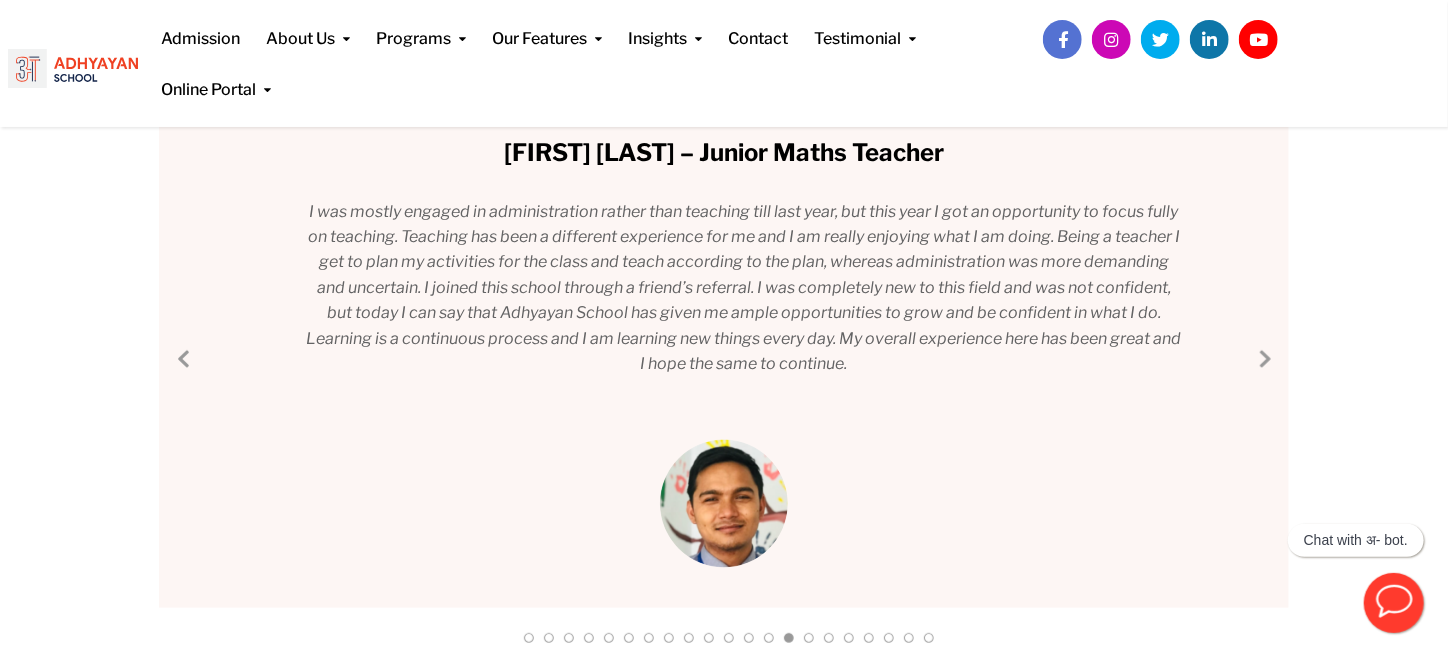 click on "Next Slide" at bounding box center (1264, 358) 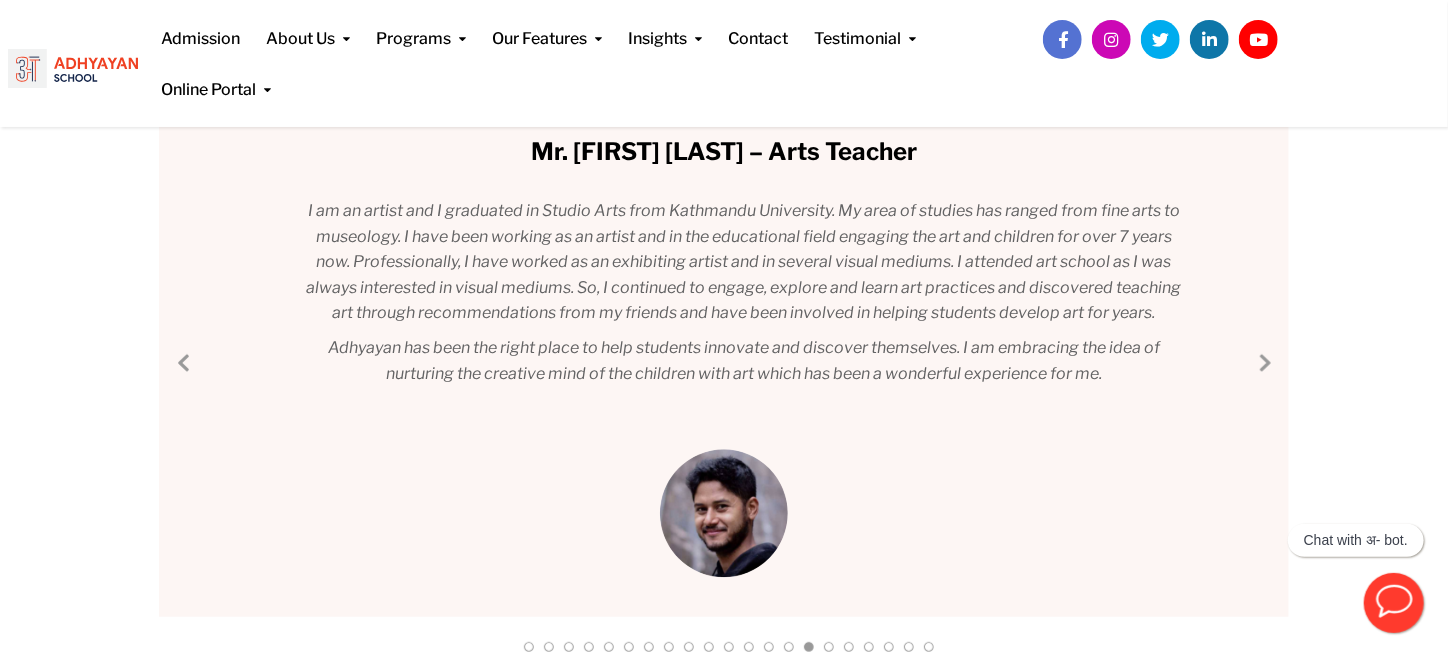 click on "Next Slide" at bounding box center (1264, 362) 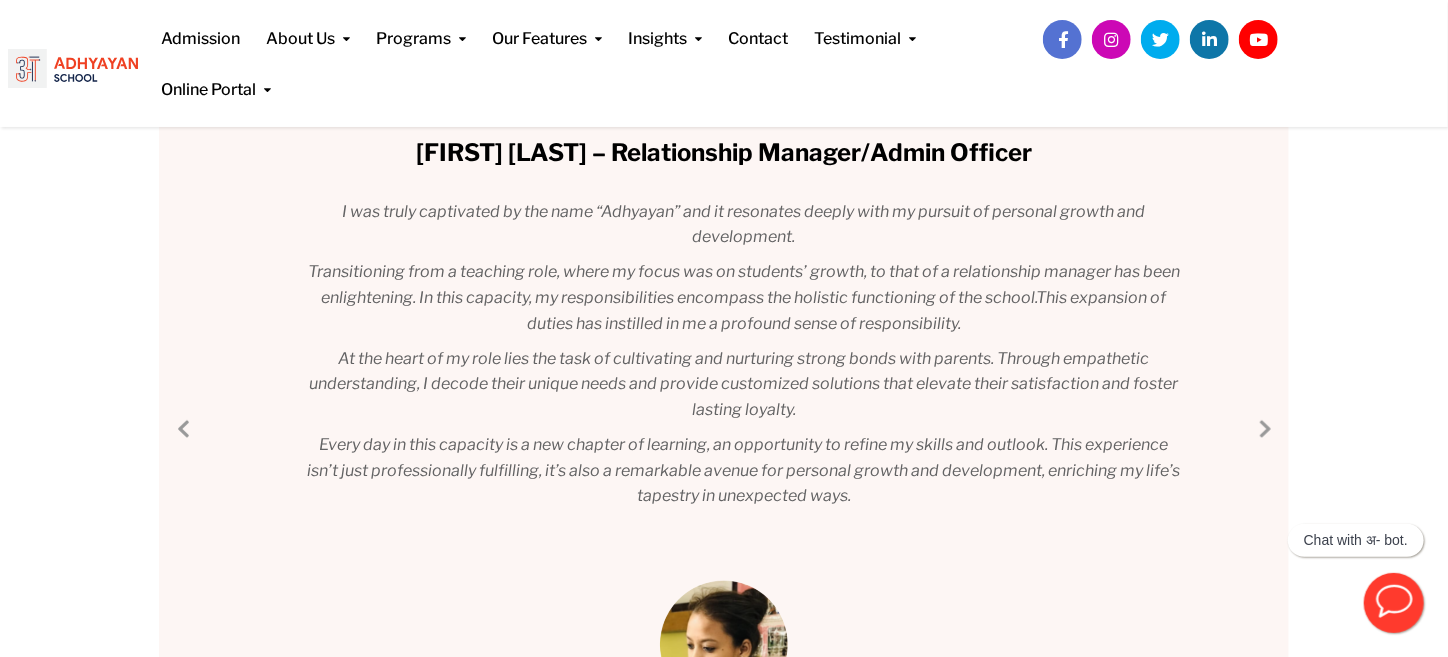 click on "Next Slide" at bounding box center (1264, 428) 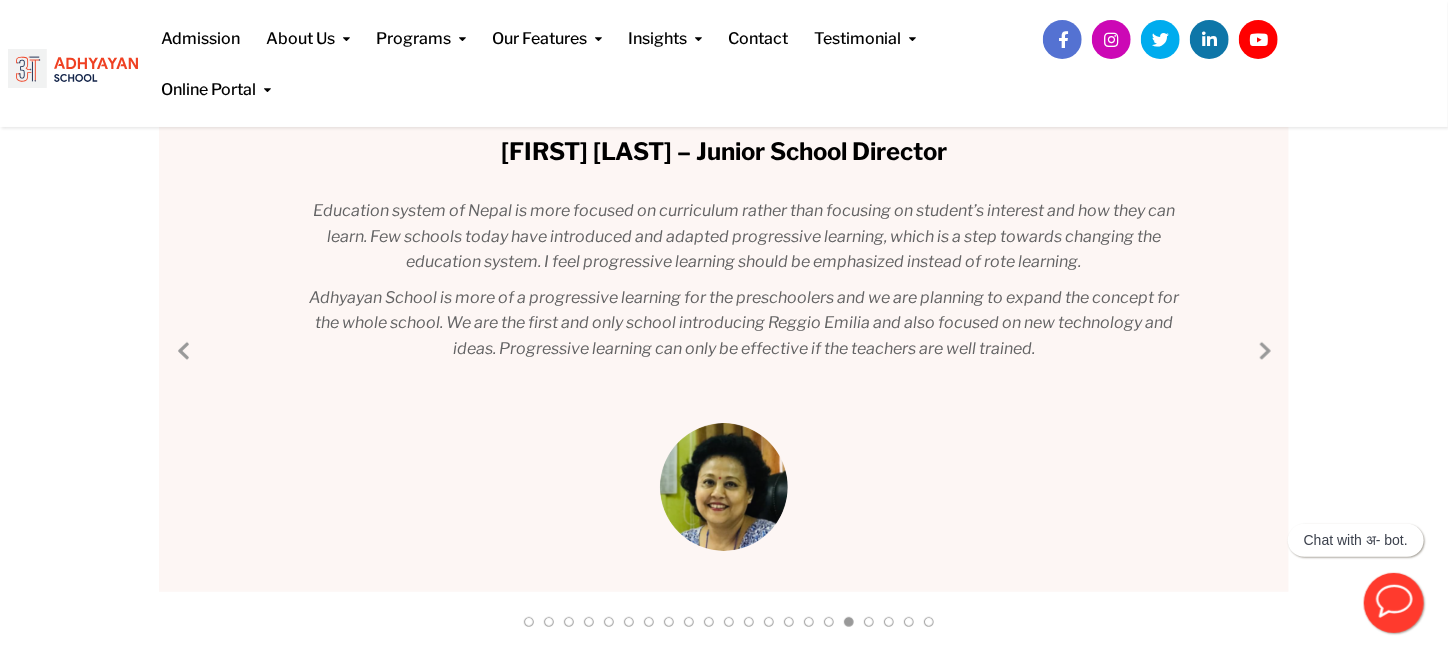 click on "Next Slide" at bounding box center [1264, 350] 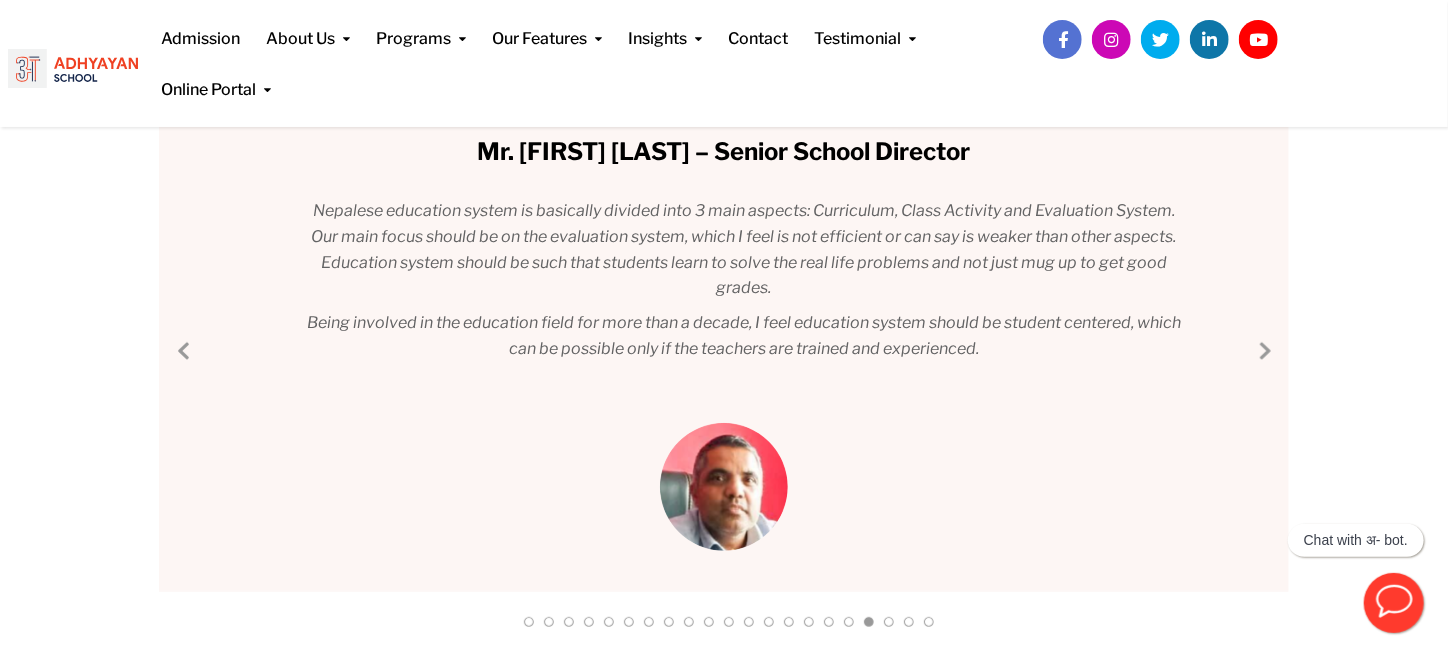 click on "Next Slide" at bounding box center [1264, 350] 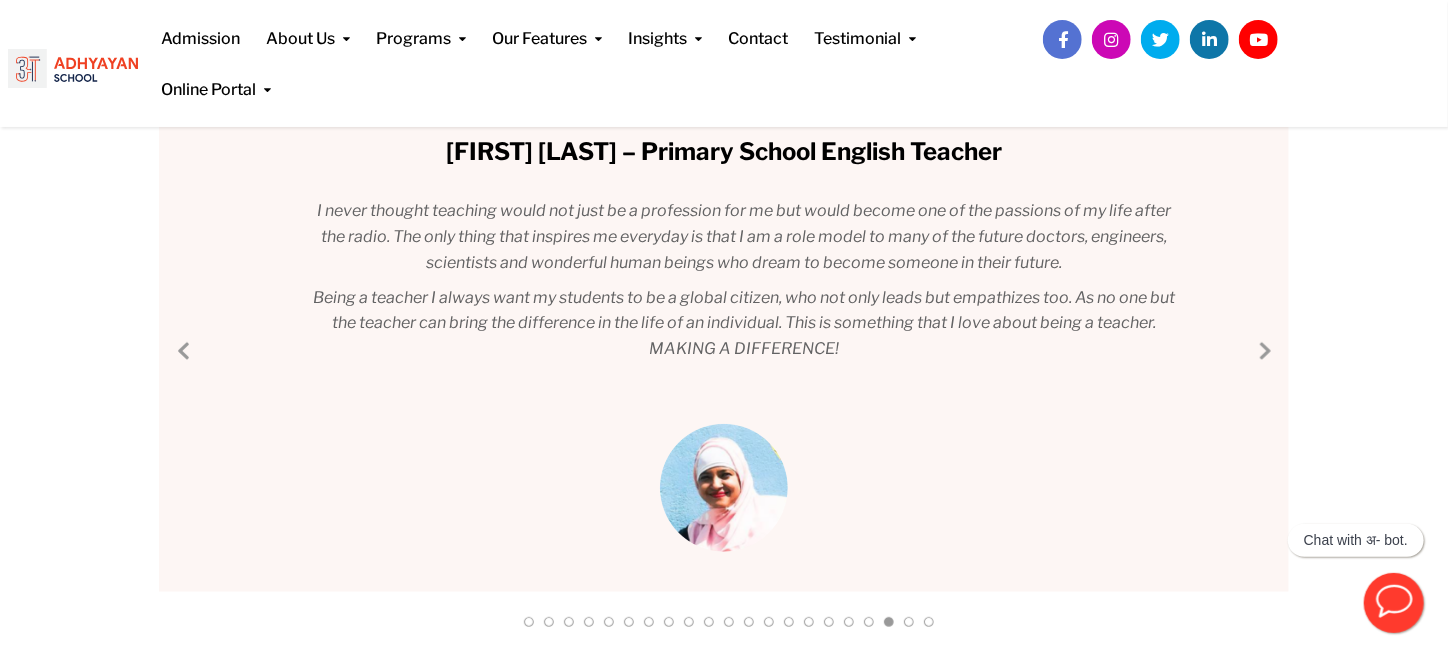 click on "Next Slide" at bounding box center (1264, 350) 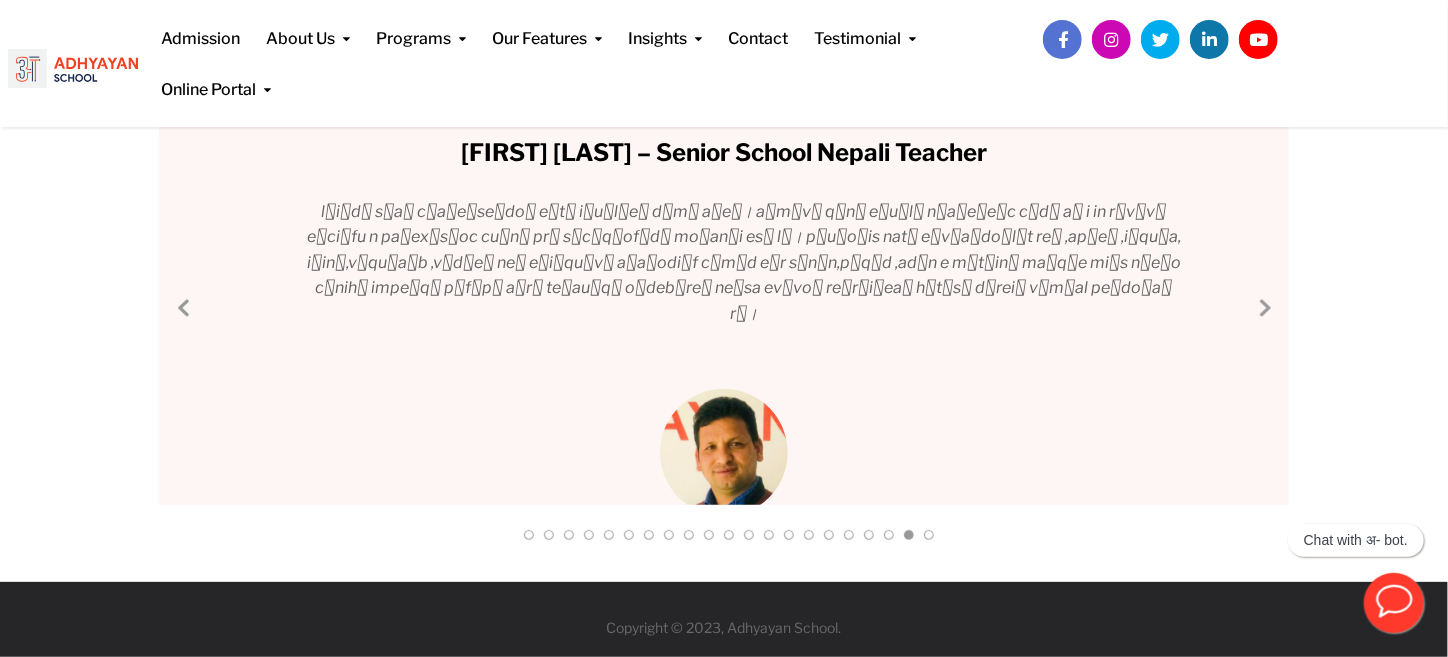 click on "Next Slide" at bounding box center (1264, 307) 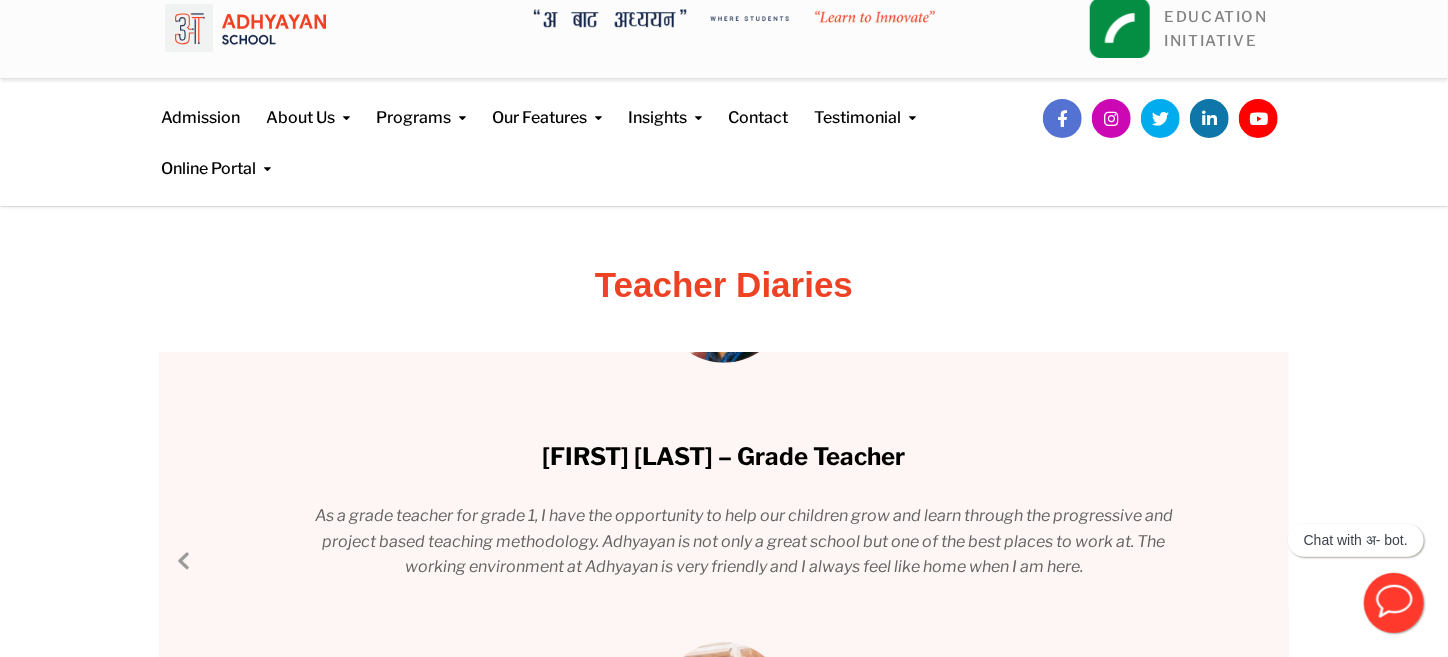 scroll, scrollTop: 0, scrollLeft: 0, axis: both 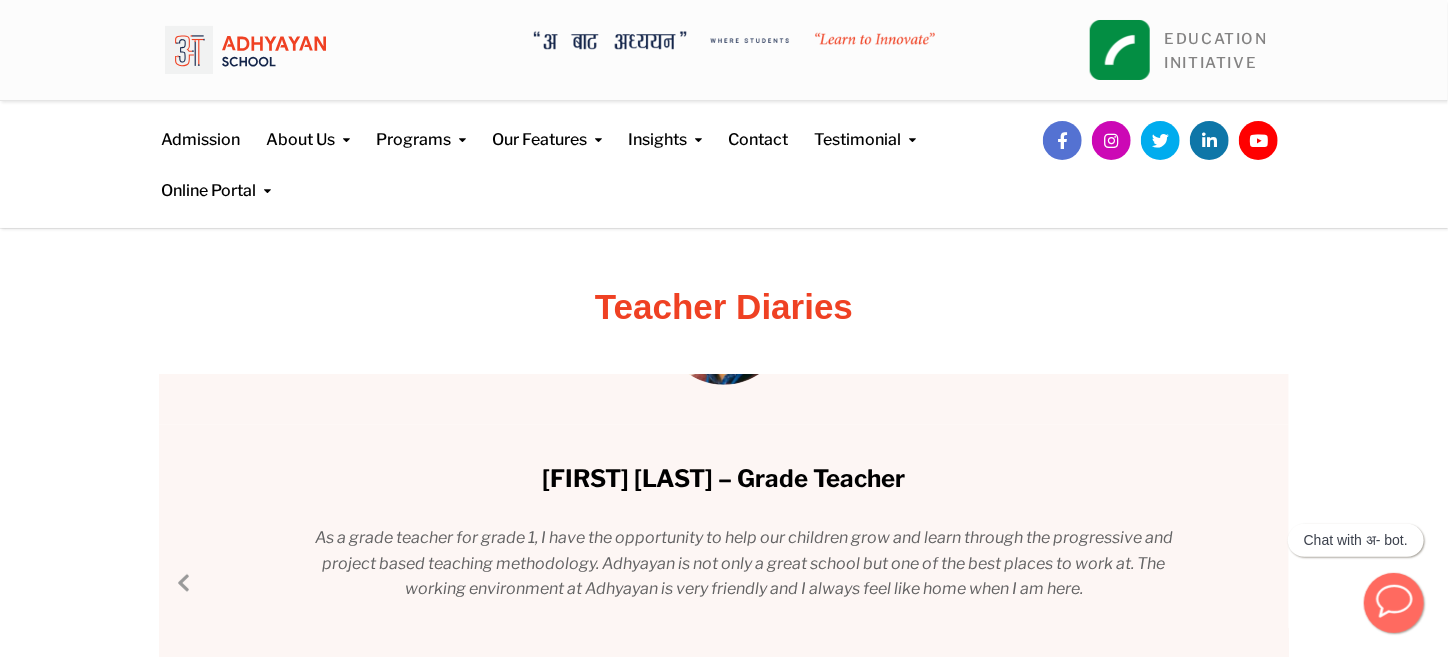 click 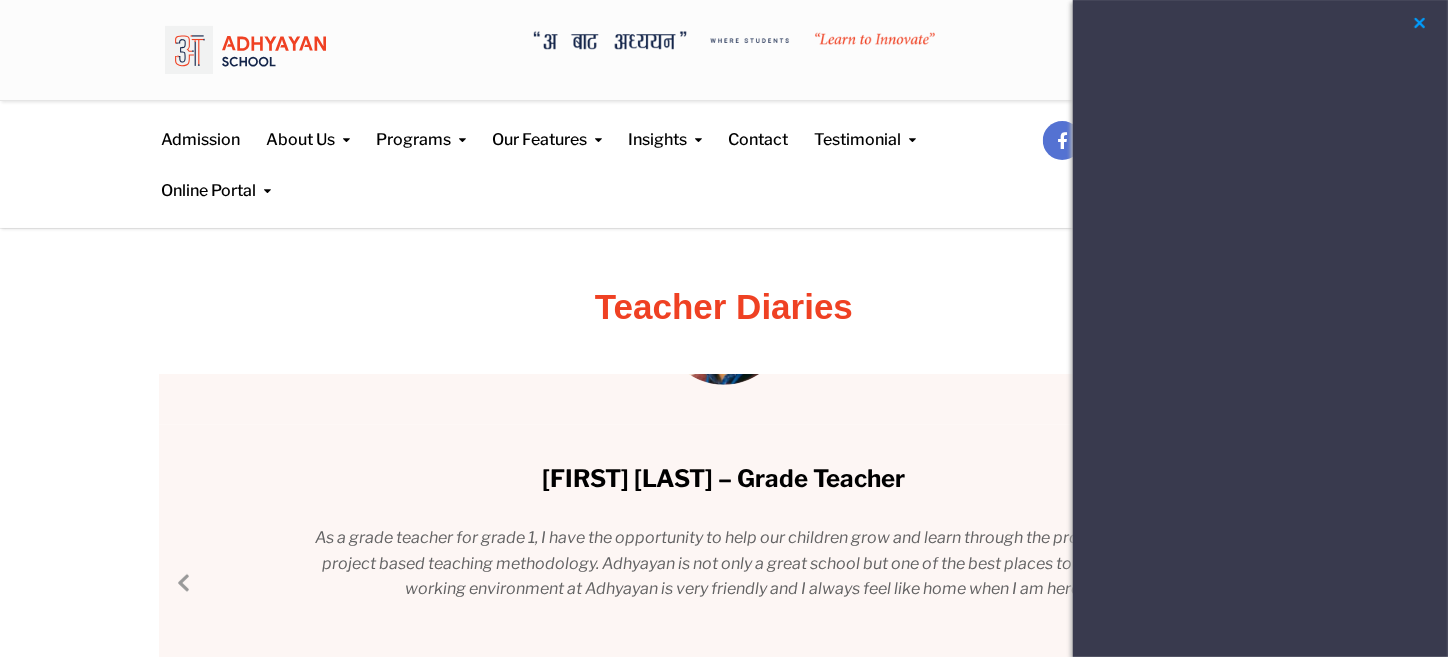 click at bounding box center [1420, 23] 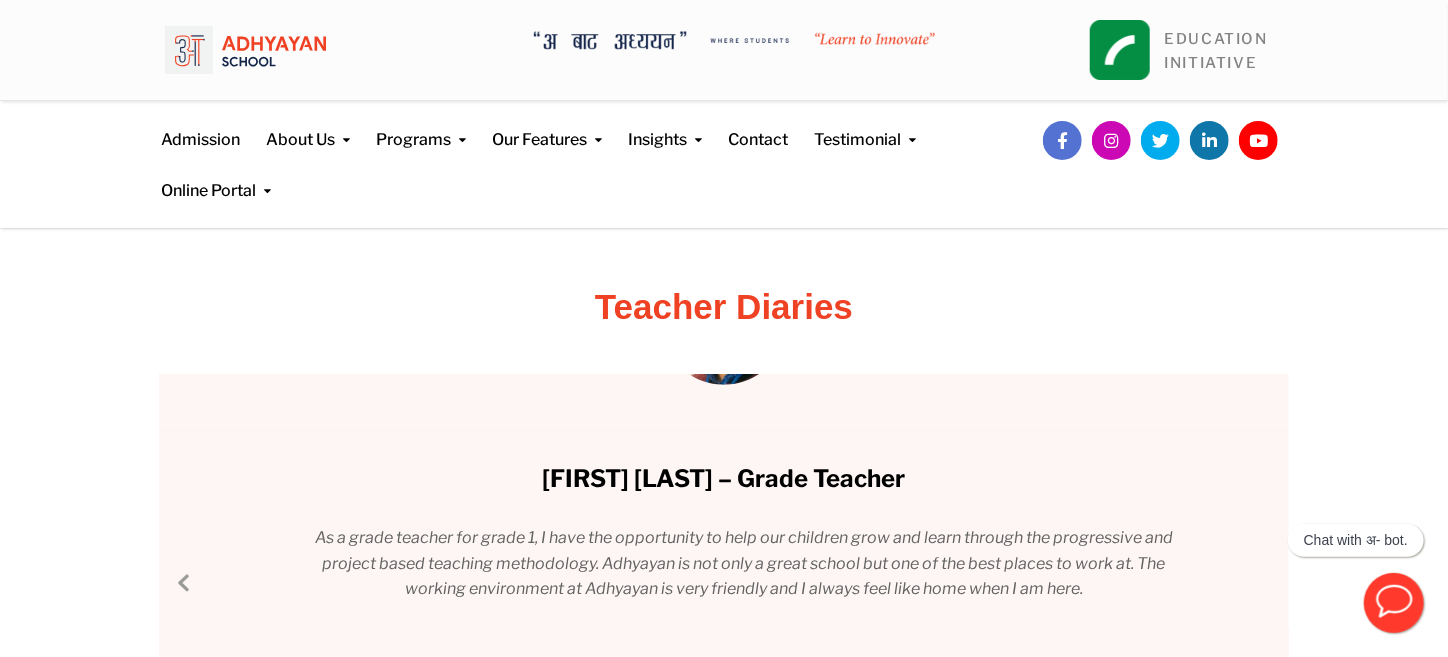 click at bounding box center (245, 50) 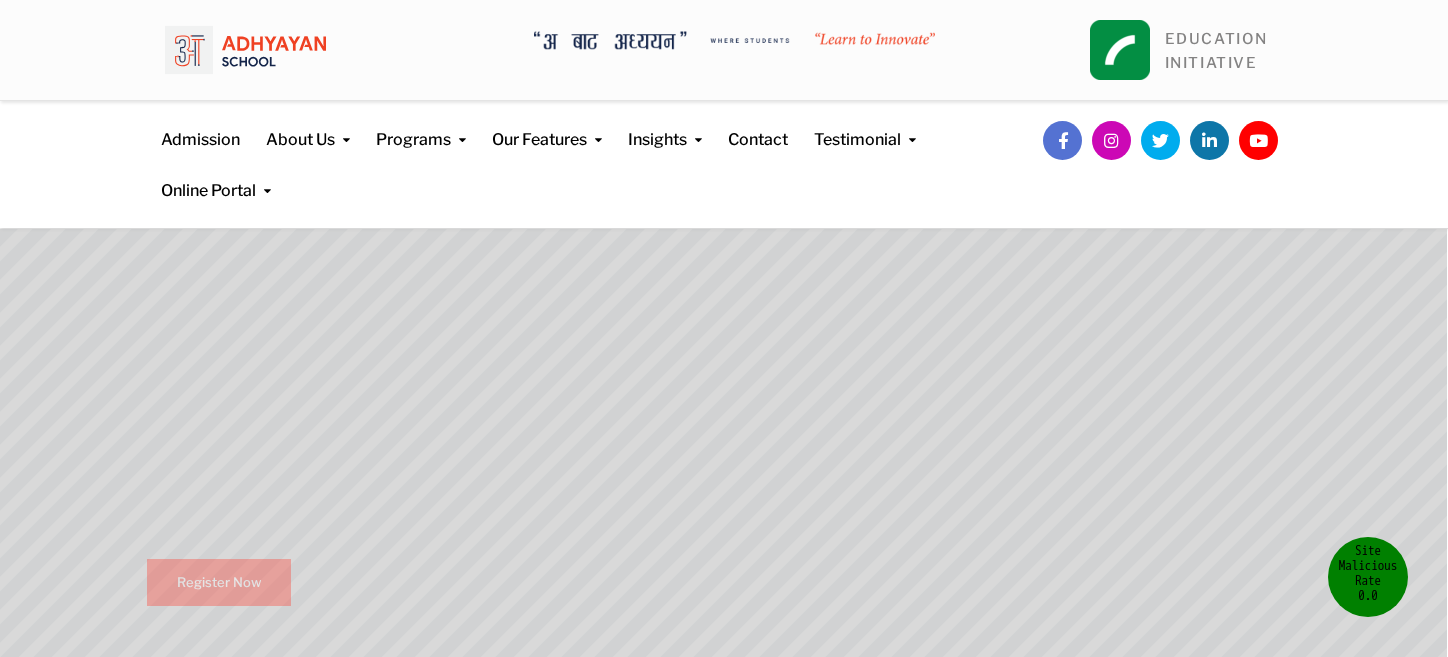 scroll, scrollTop: 0, scrollLeft: 0, axis: both 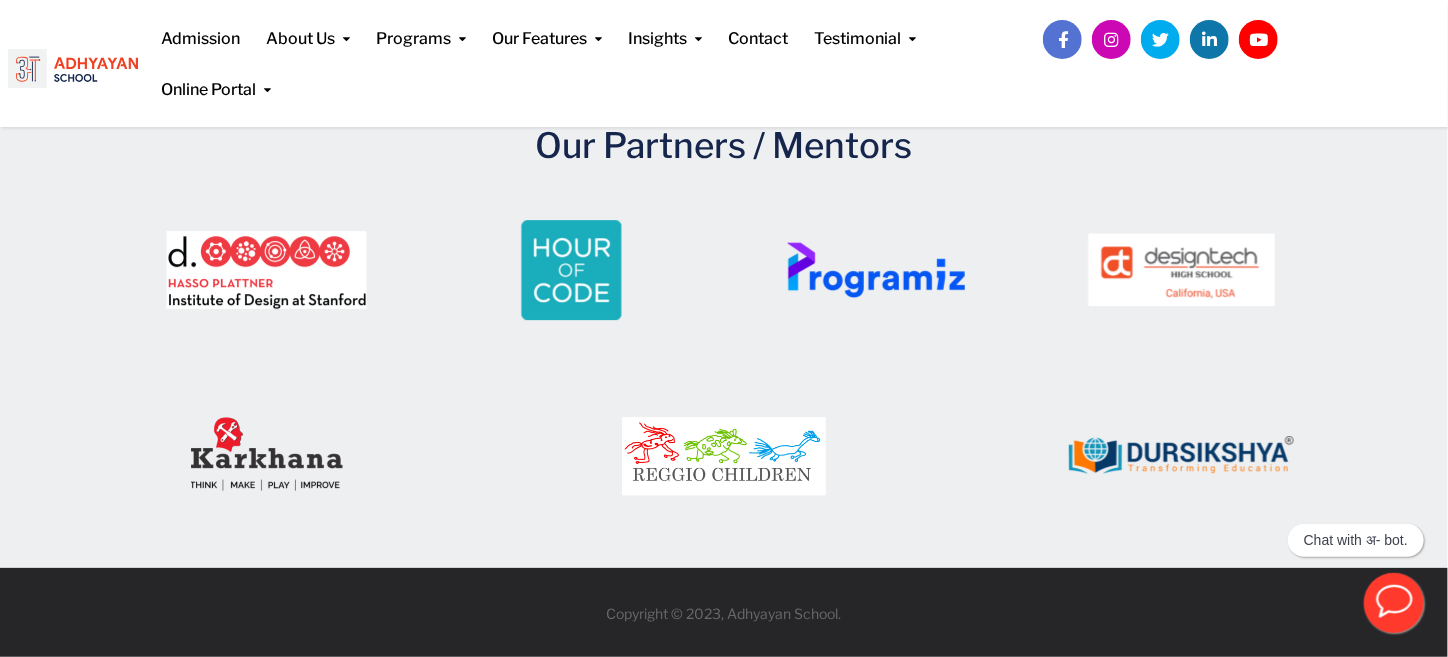 click at bounding box center (266, 455) 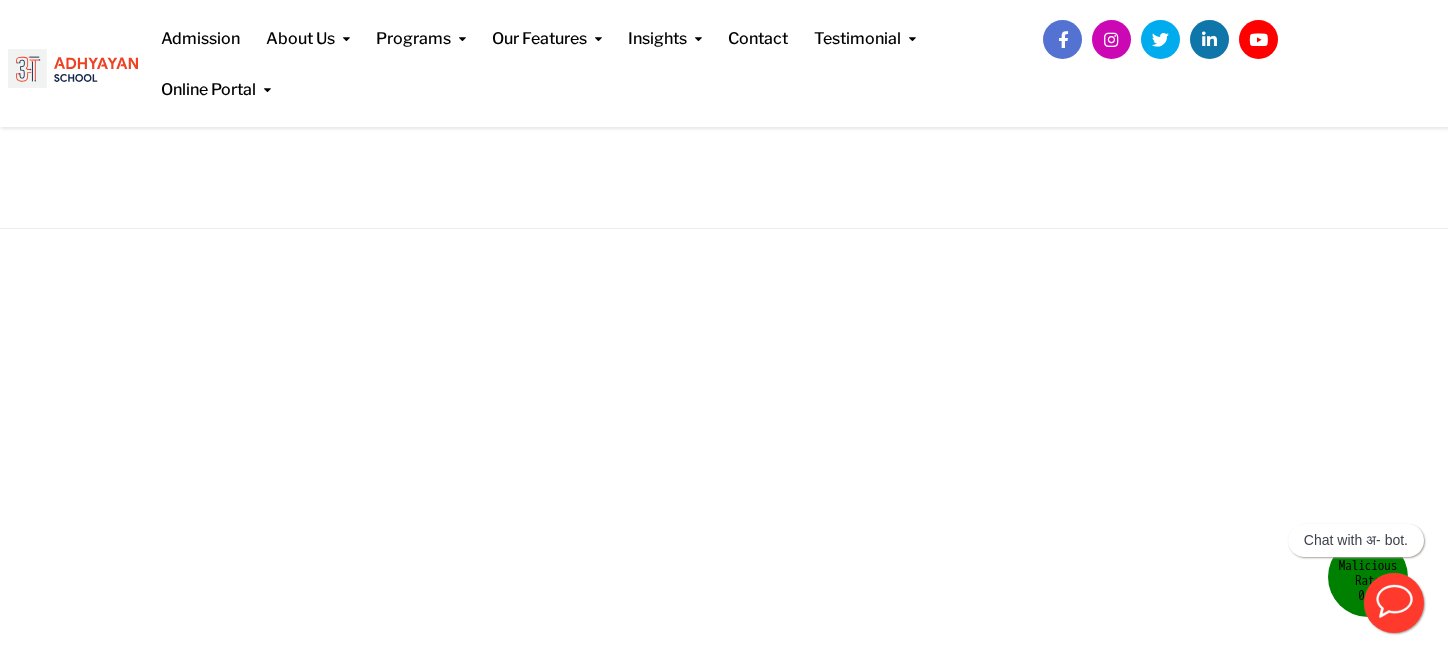 scroll, scrollTop: 3177, scrollLeft: 0, axis: vertical 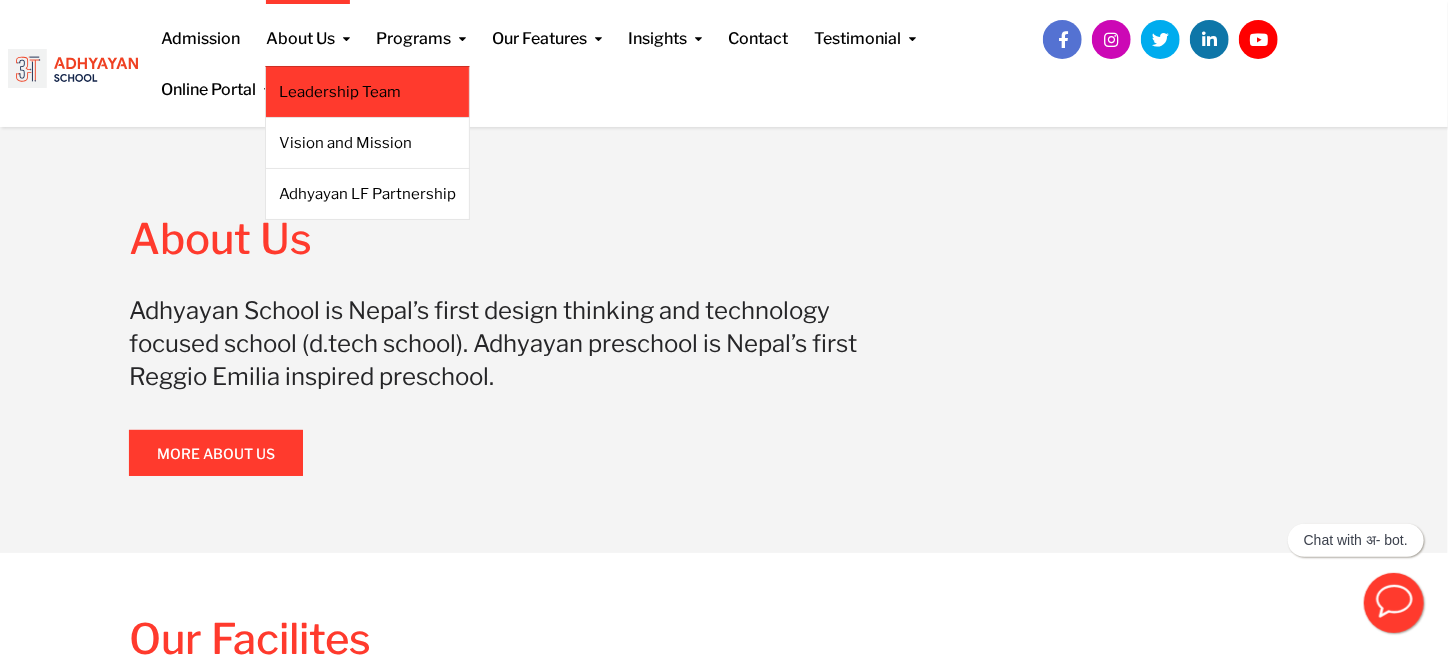 click on "Leadership Team" at bounding box center [367, 92] 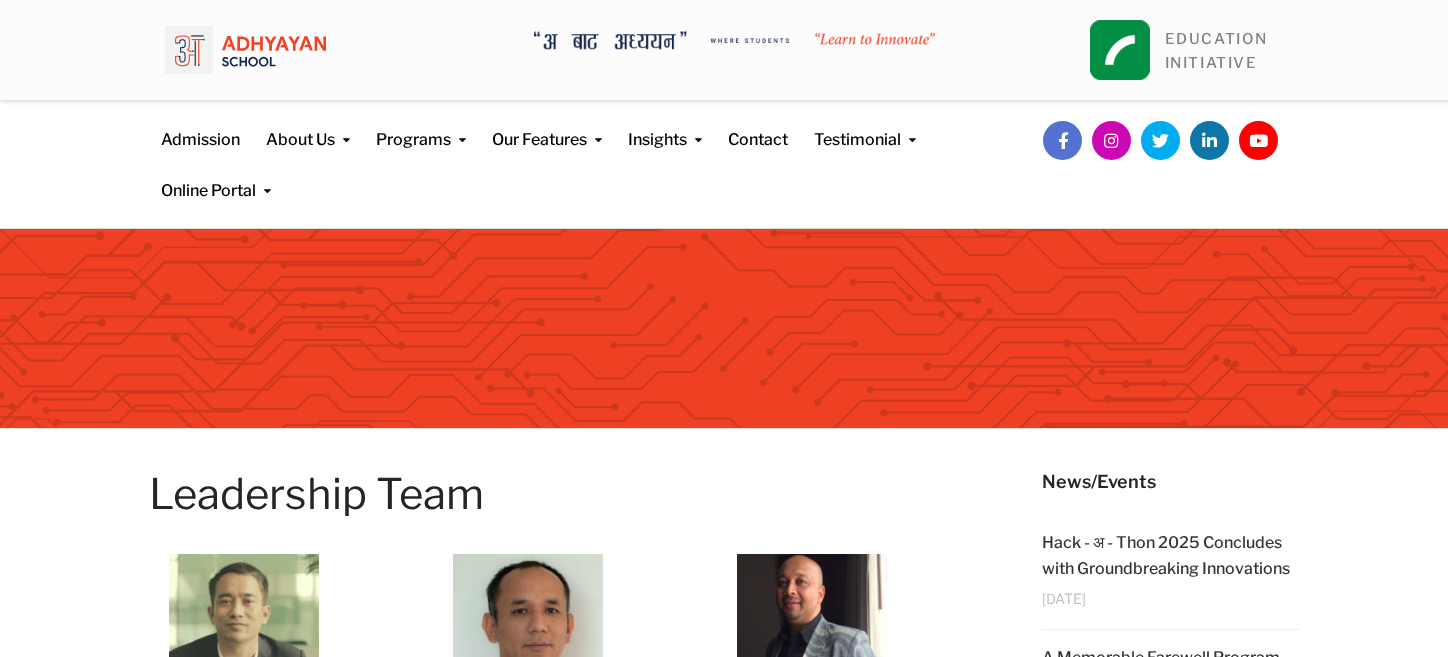 scroll, scrollTop: 0, scrollLeft: 0, axis: both 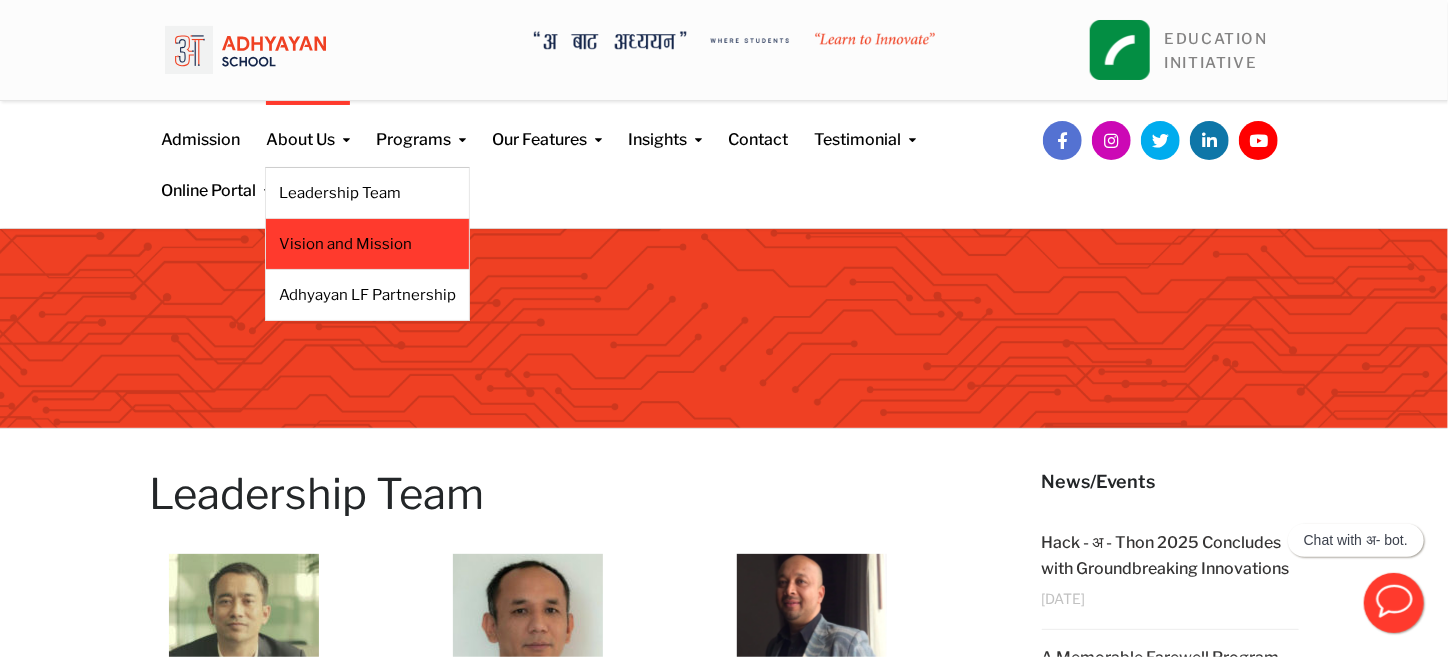 click on "Vision and Mission" at bounding box center (367, 244) 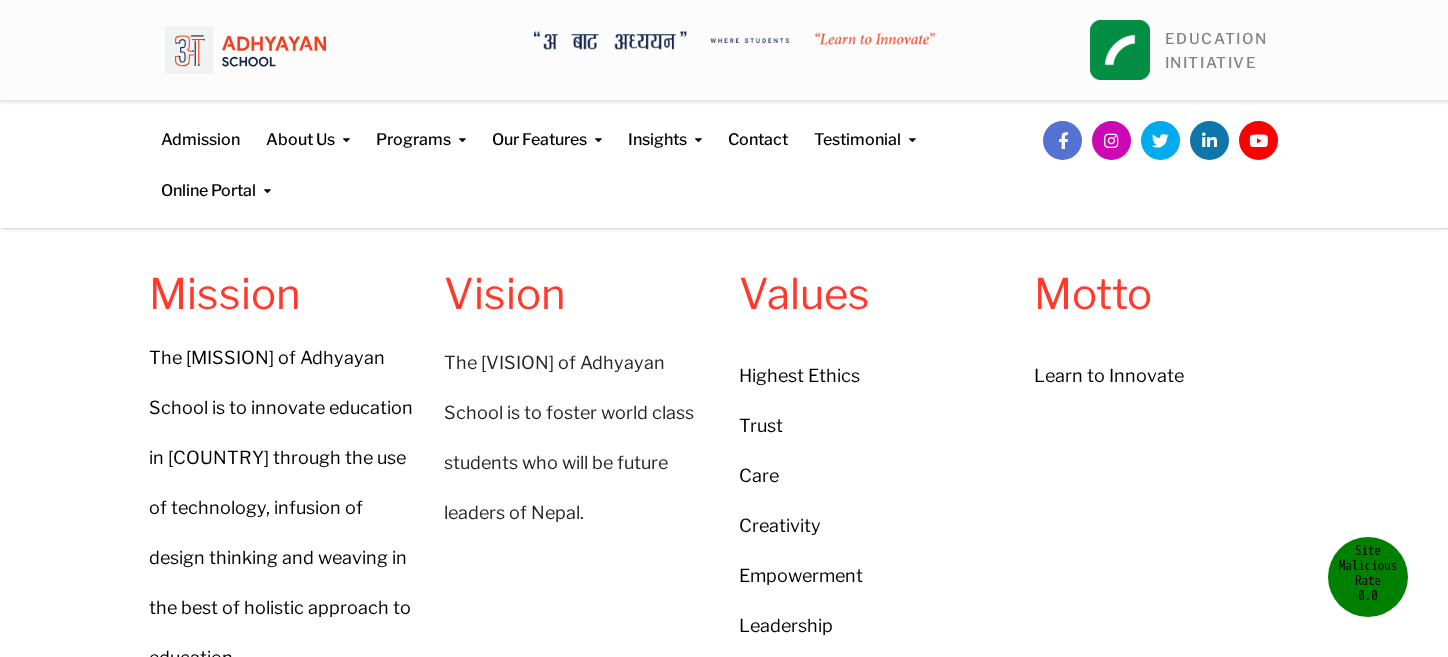 scroll, scrollTop: 0, scrollLeft: 0, axis: both 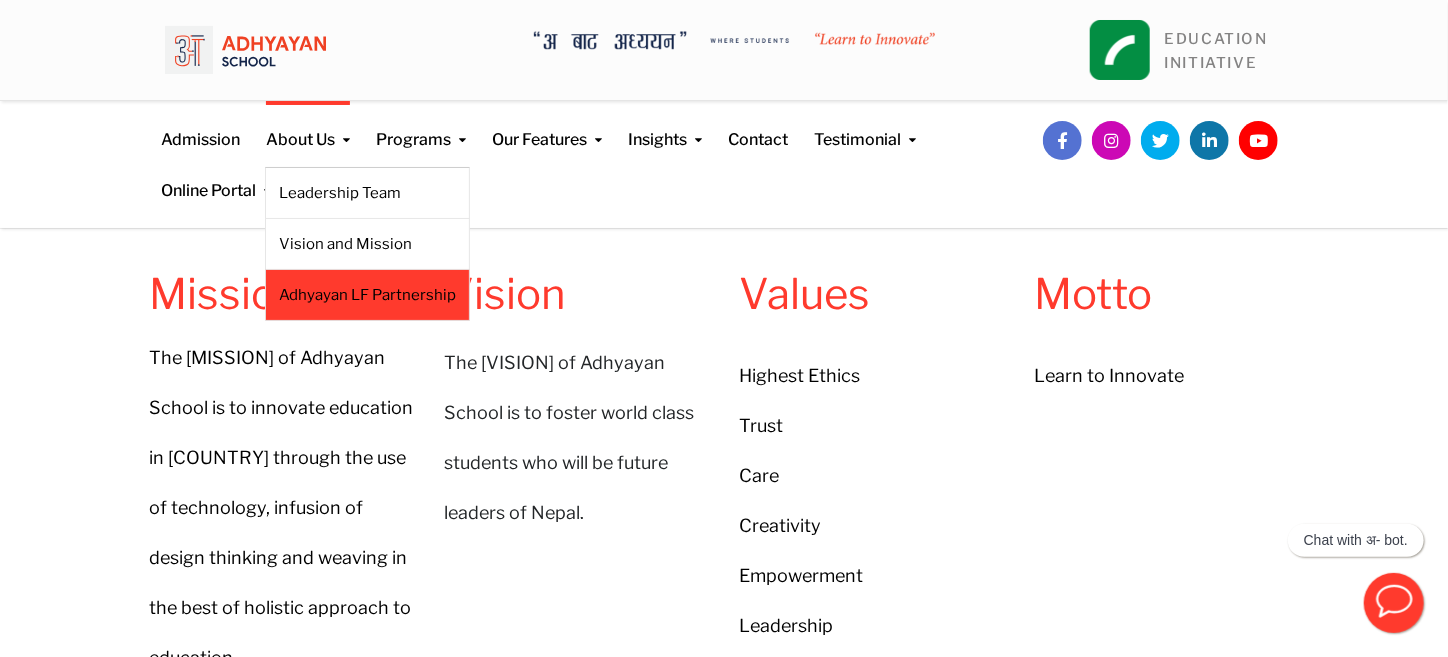 click on "Adhyayan LF Partnership" at bounding box center [367, 295] 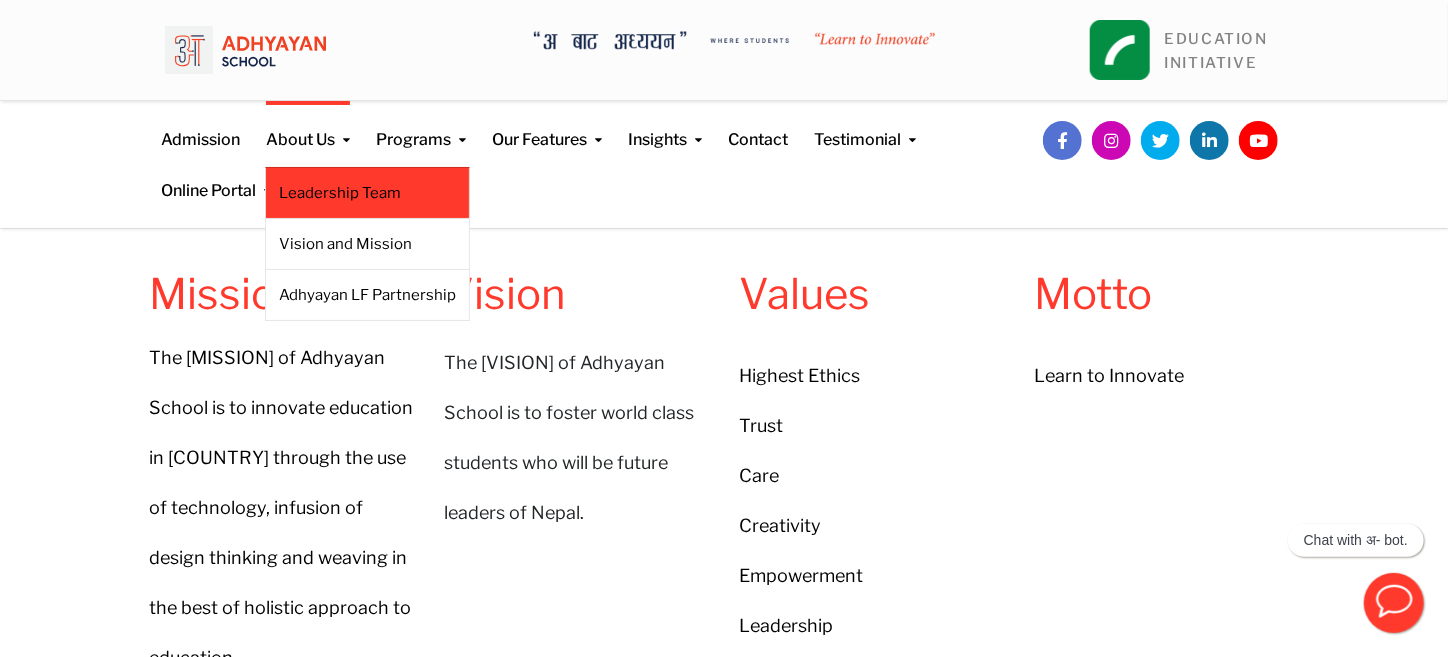 click on "Leadership Team" at bounding box center (367, 193) 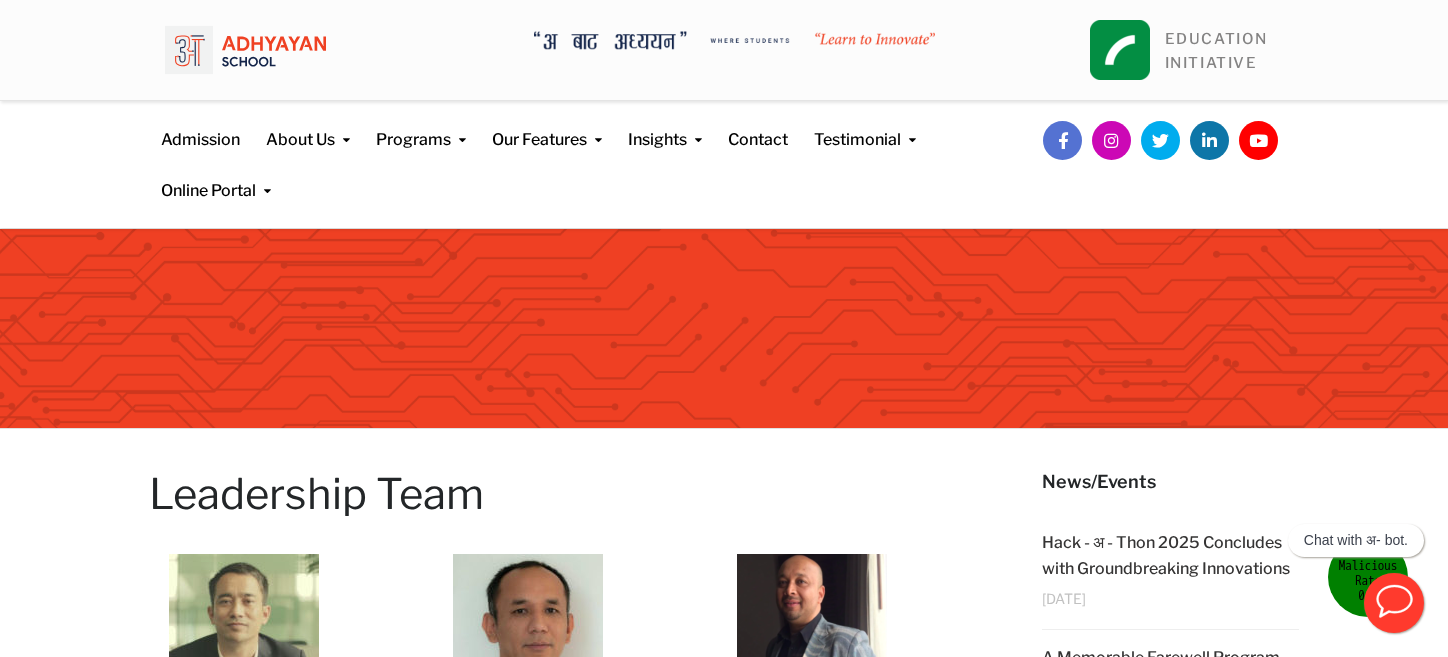 scroll, scrollTop: 0, scrollLeft: 0, axis: both 